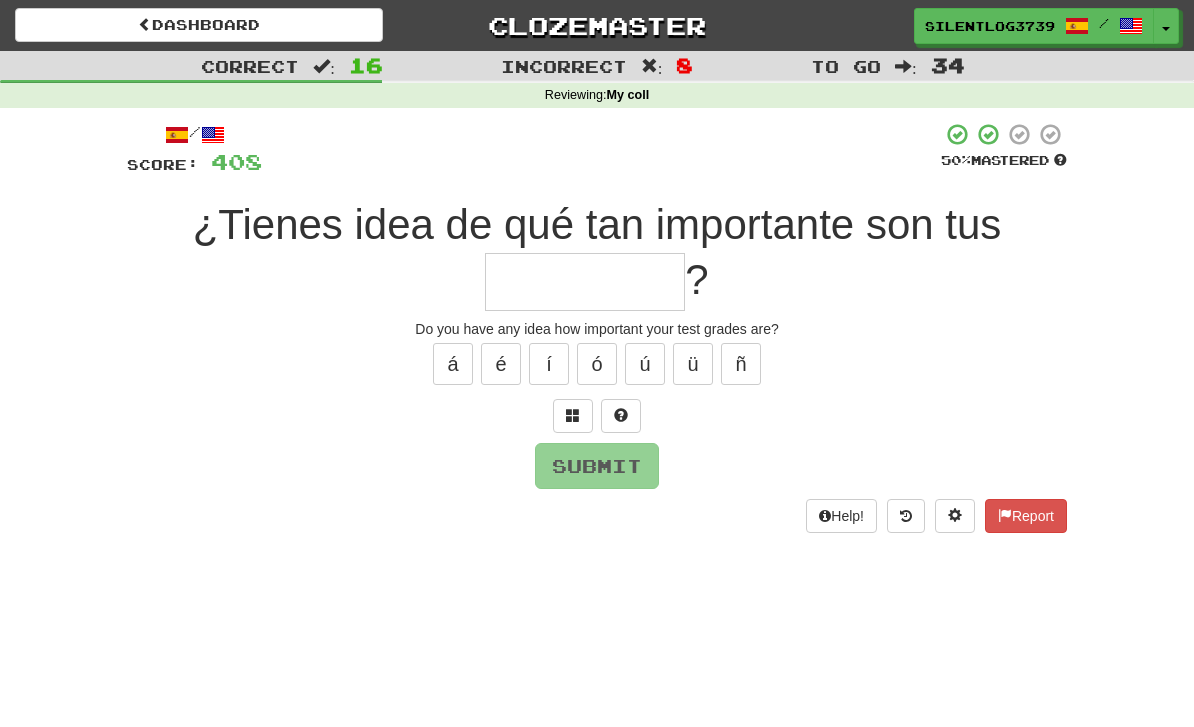 scroll, scrollTop: 0, scrollLeft: 0, axis: both 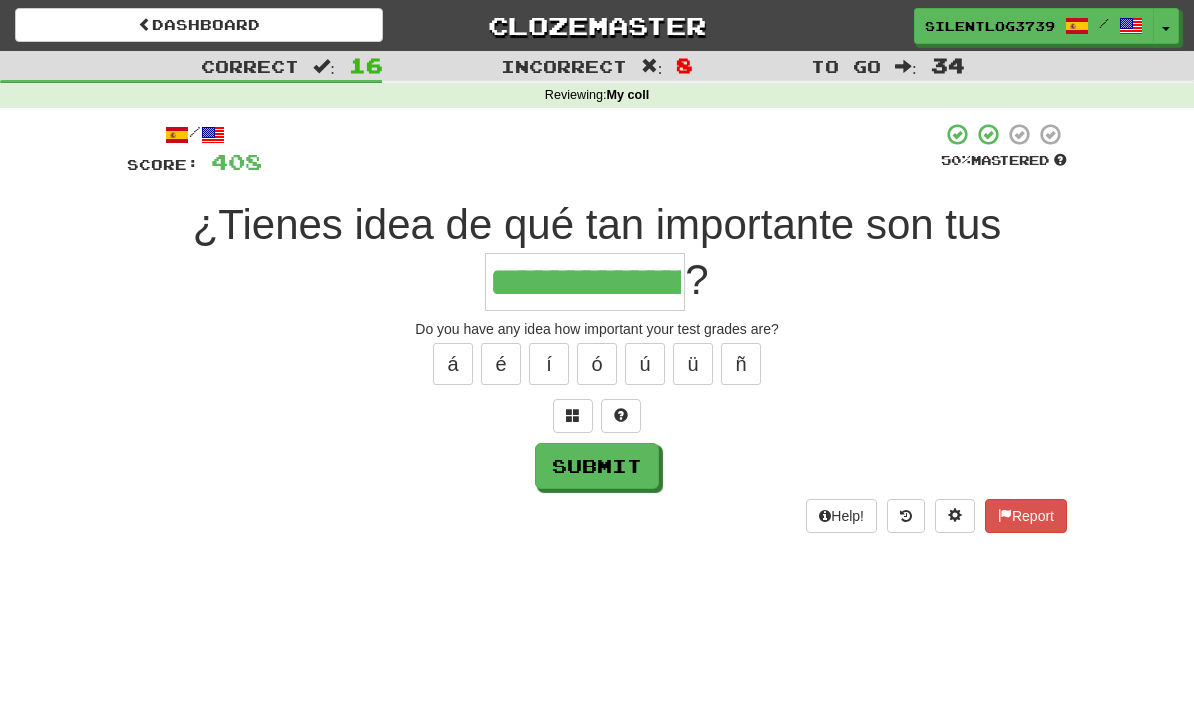 type on "**********" 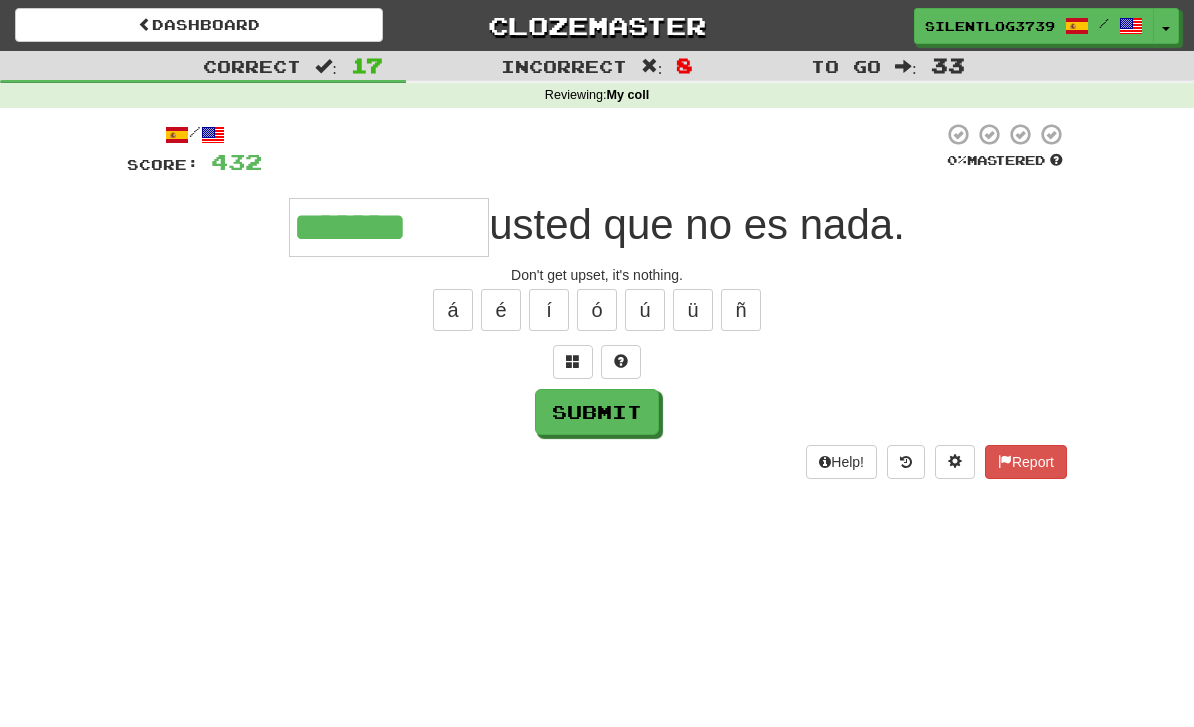 type on "**********" 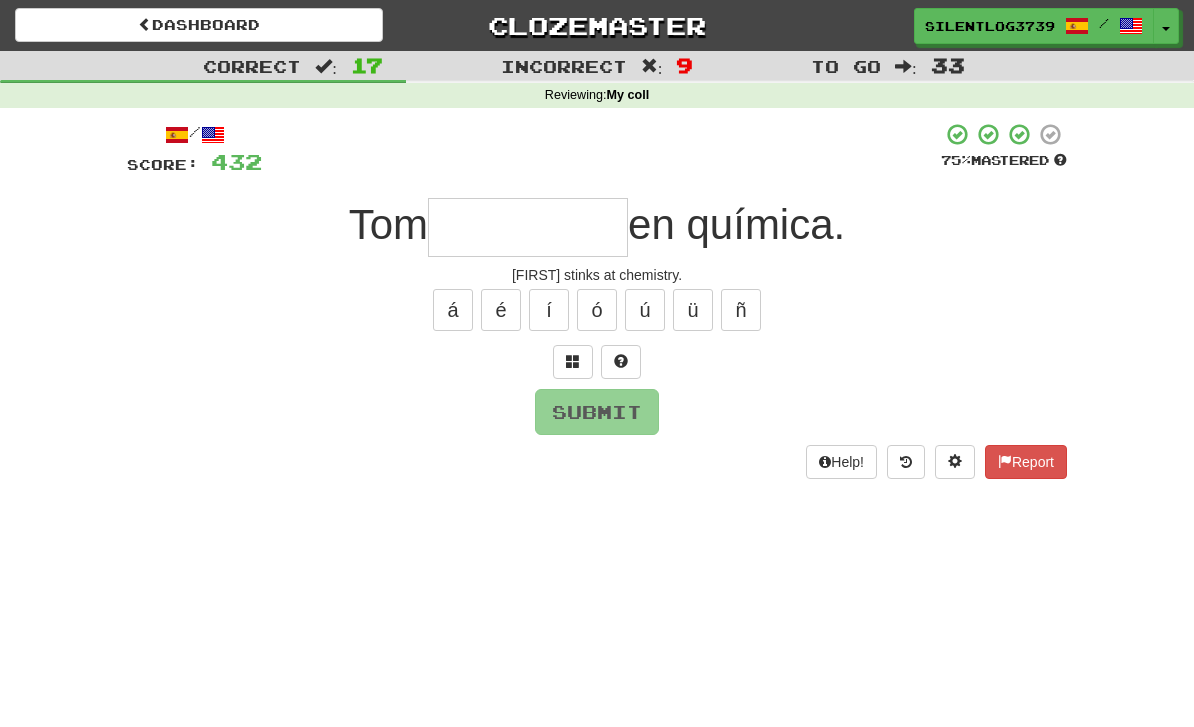 type on "*" 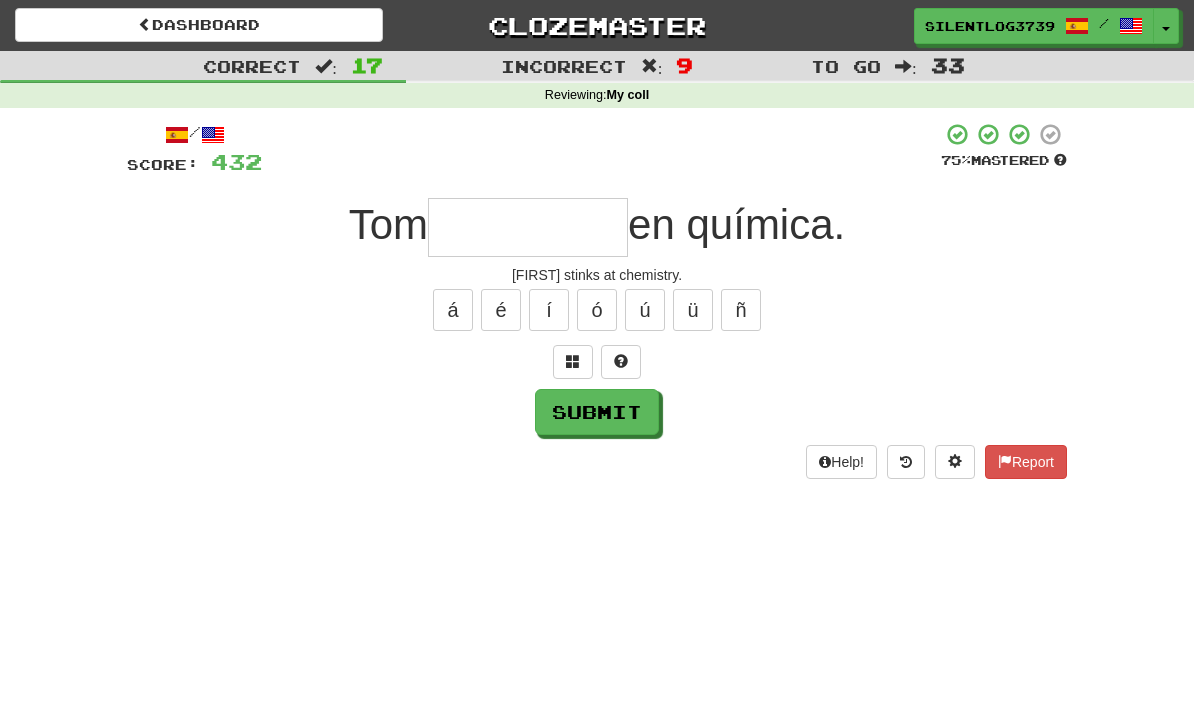 type on "*" 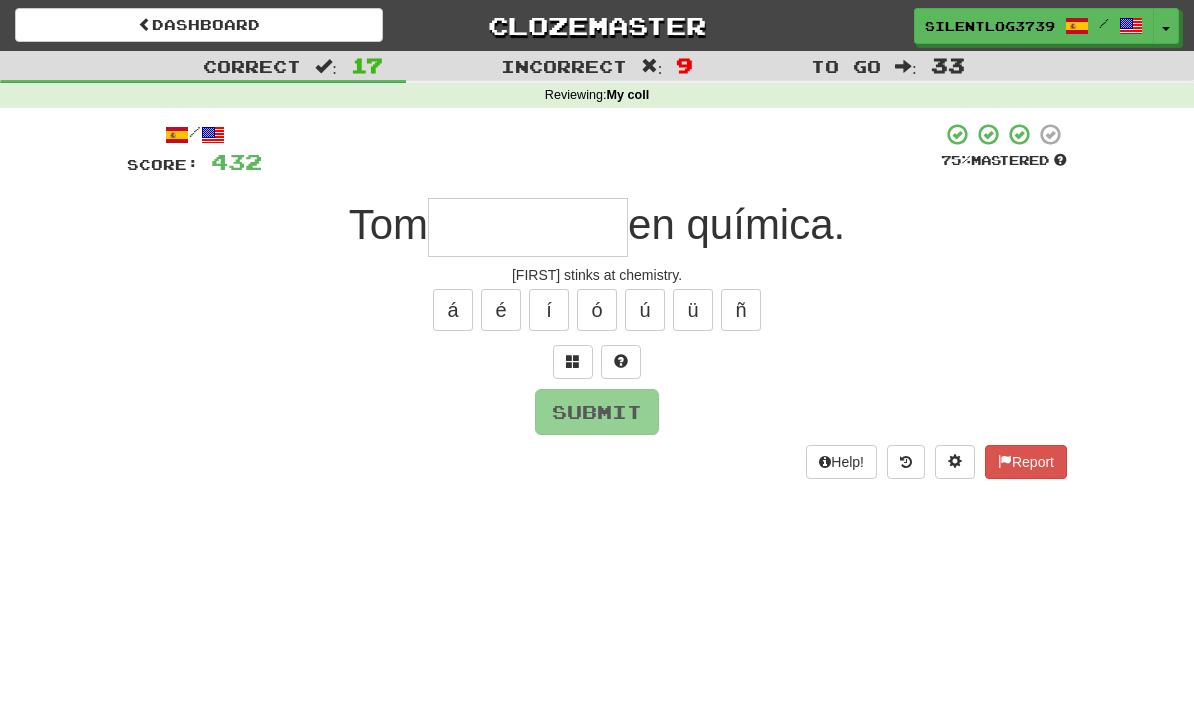 type on "*" 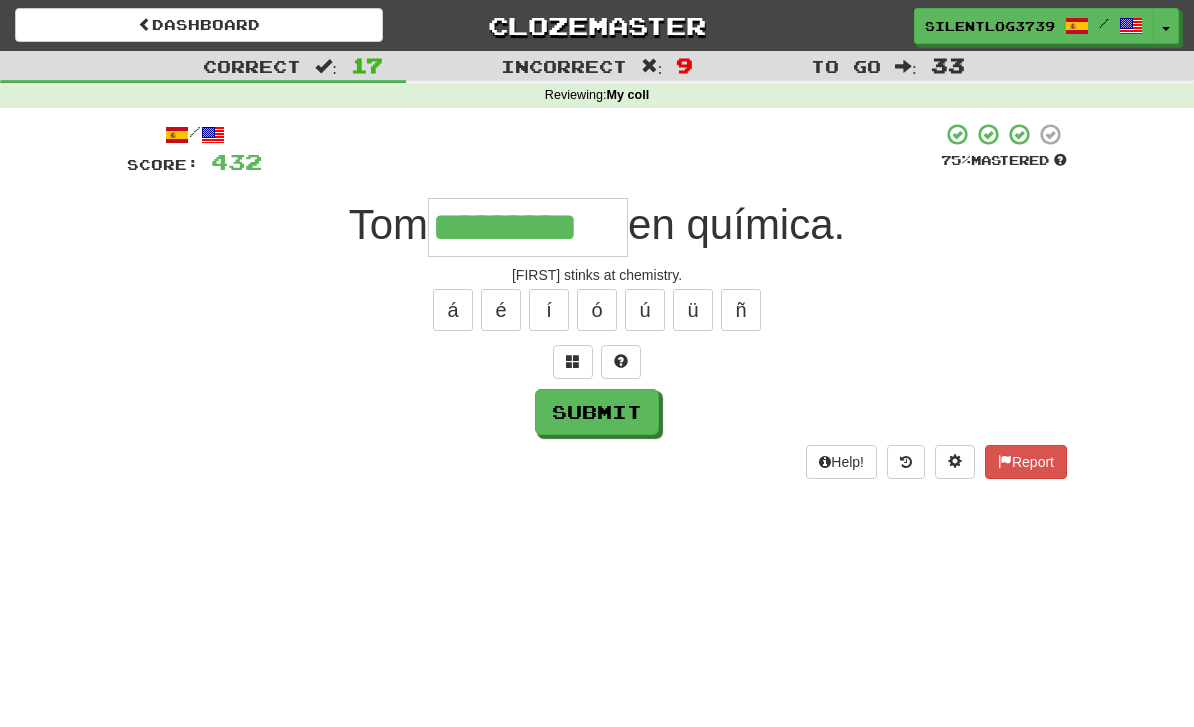 type on "*********" 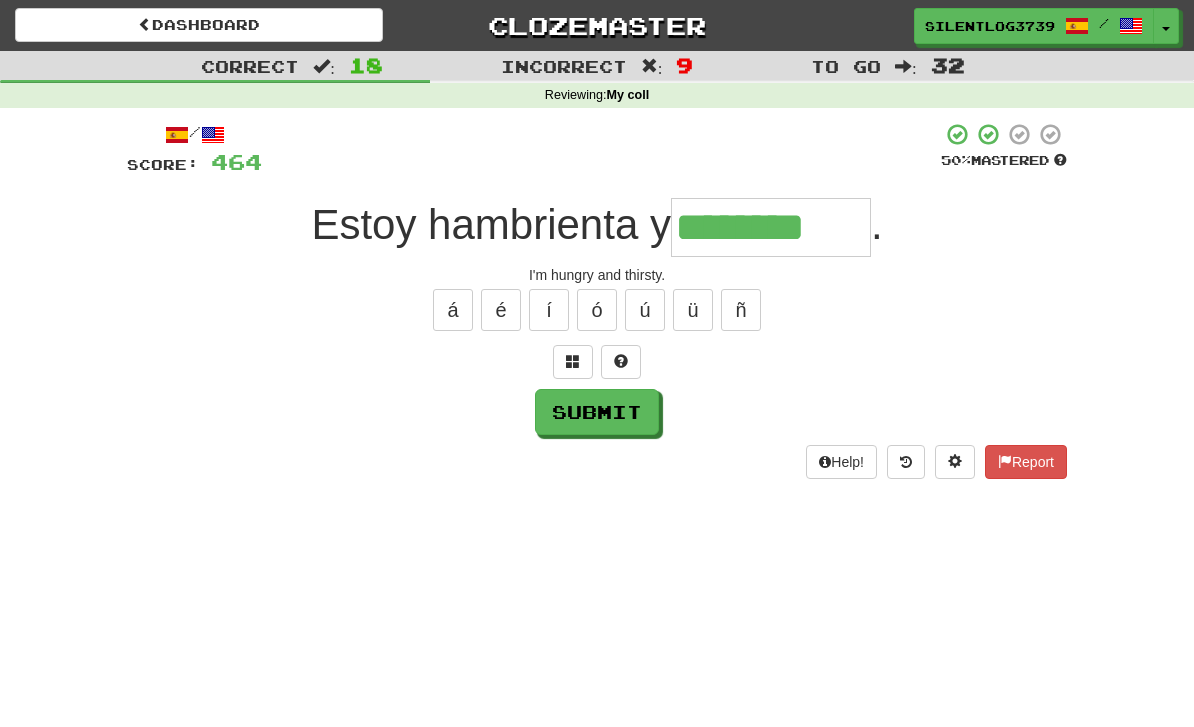 type on "********" 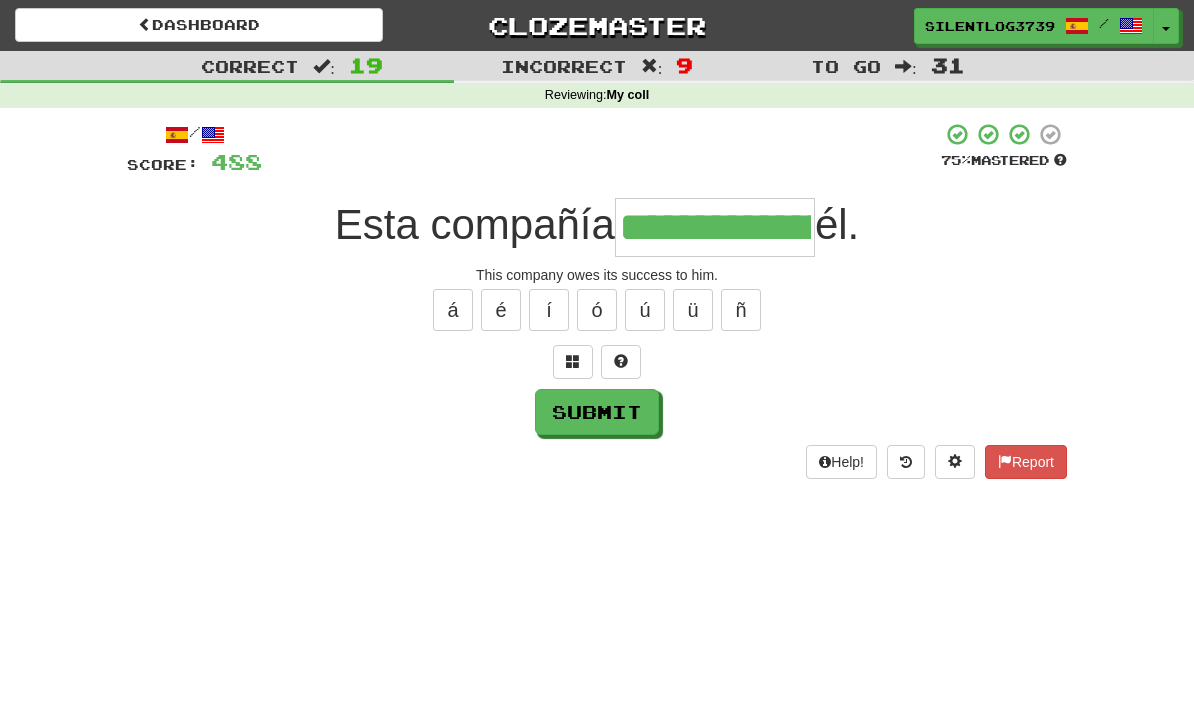 type on "**********" 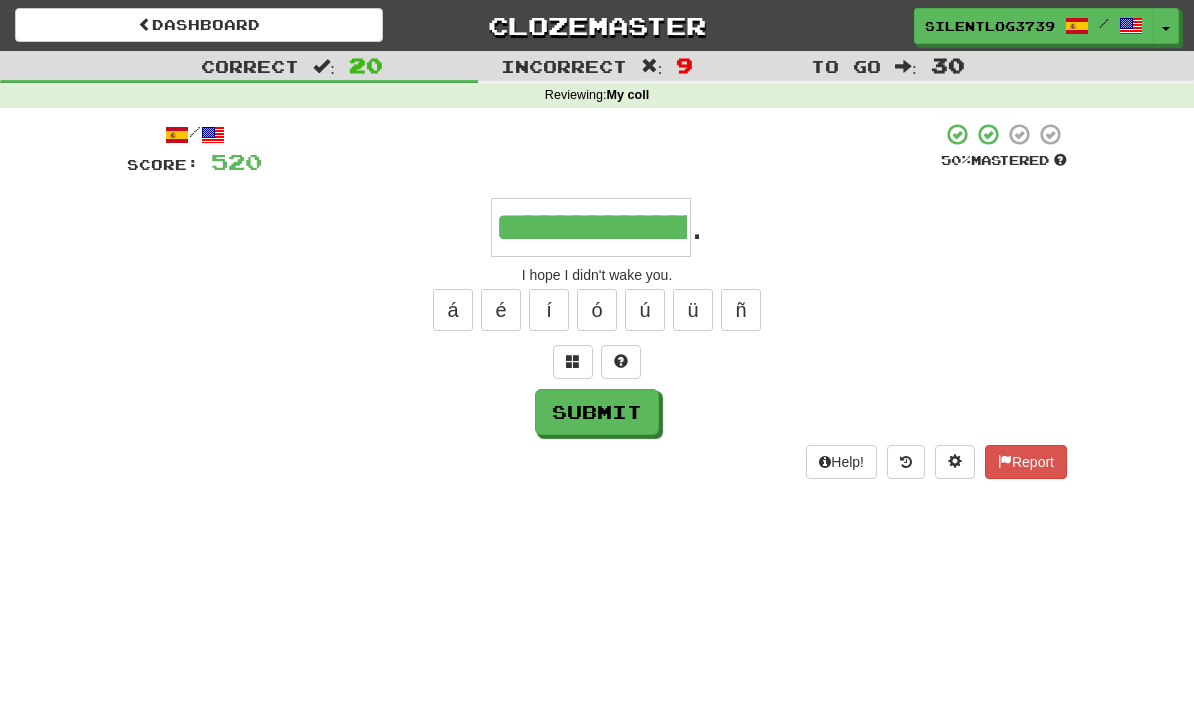 type on "**********" 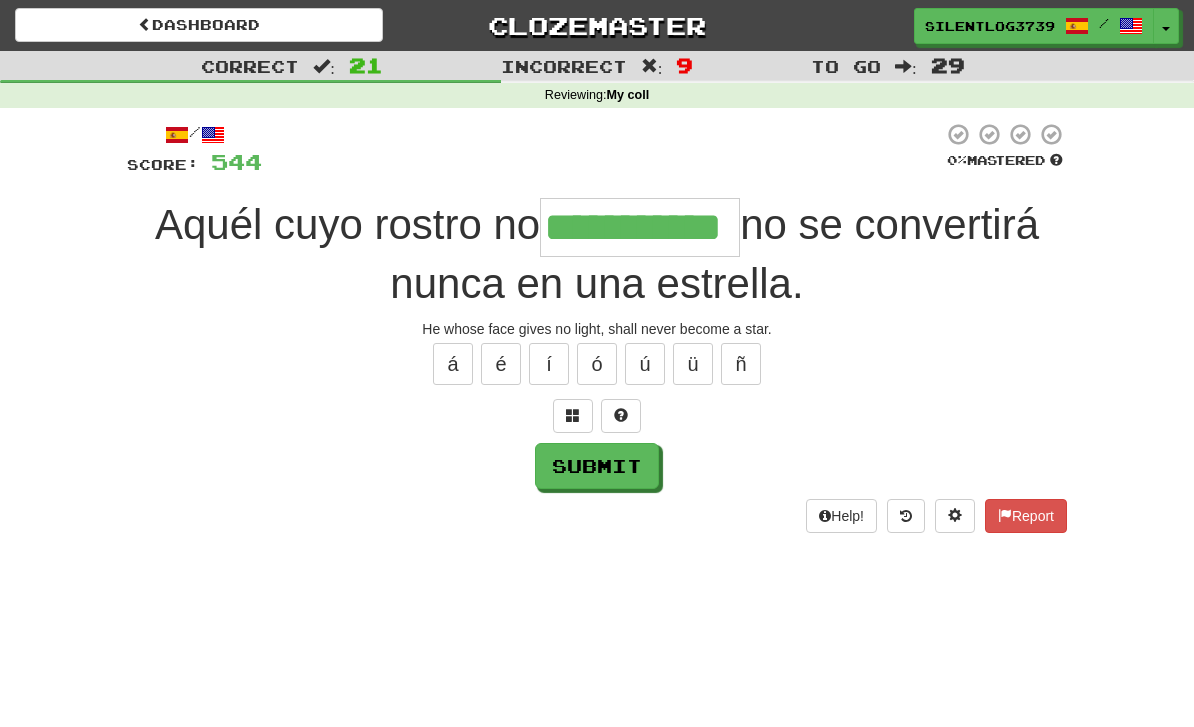 type on "**********" 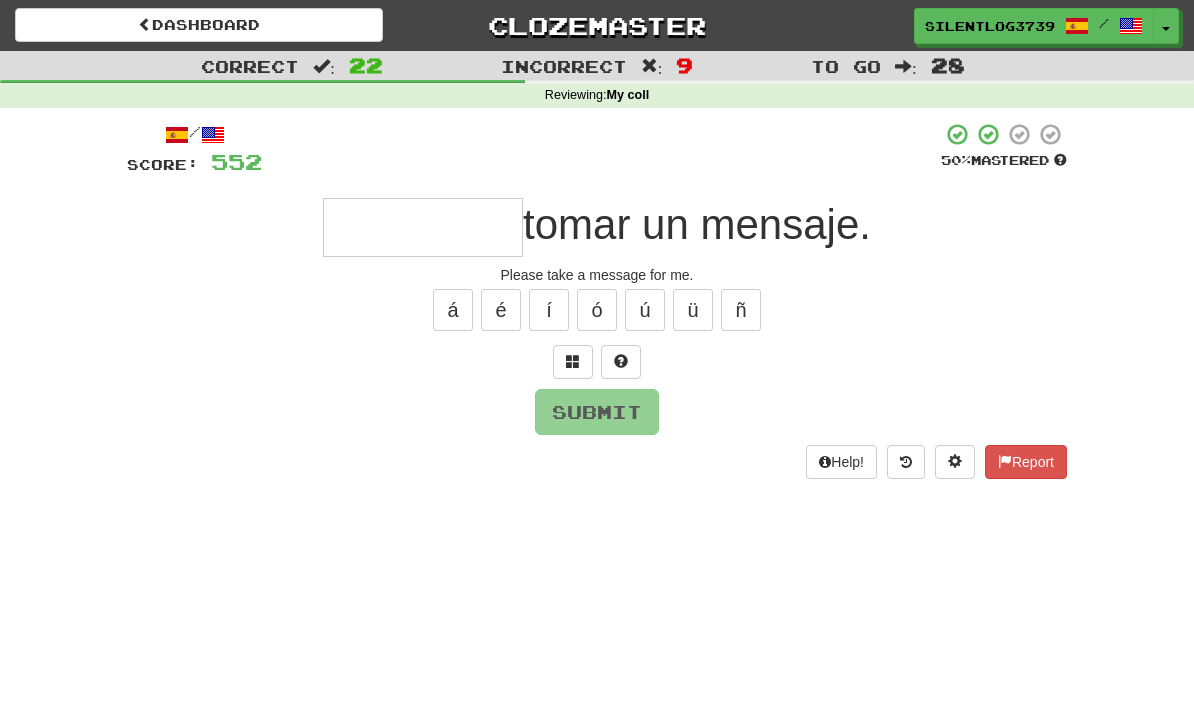 type on "*" 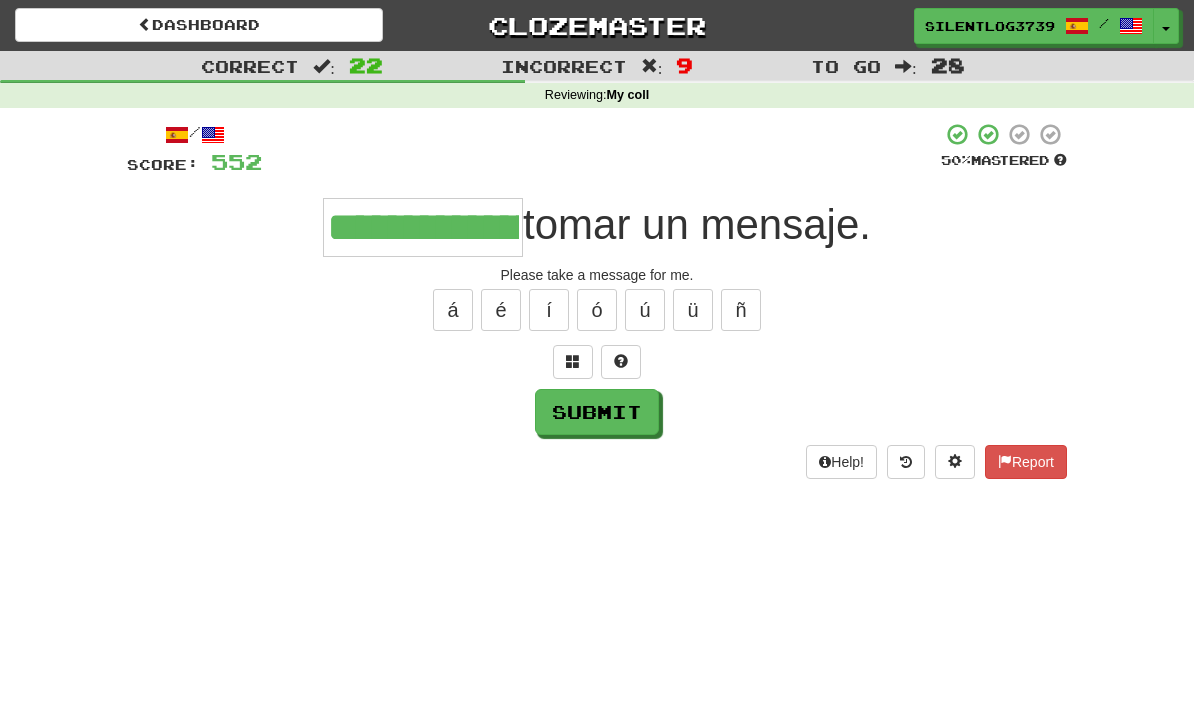 type on "**********" 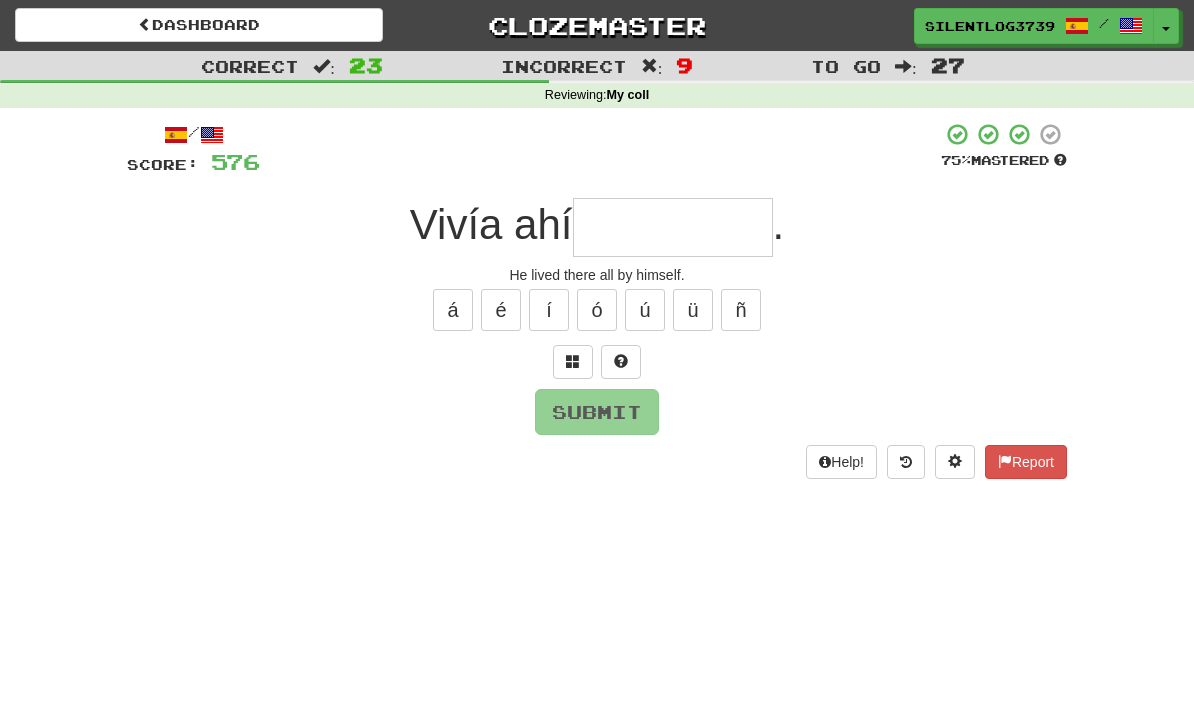 type on "*" 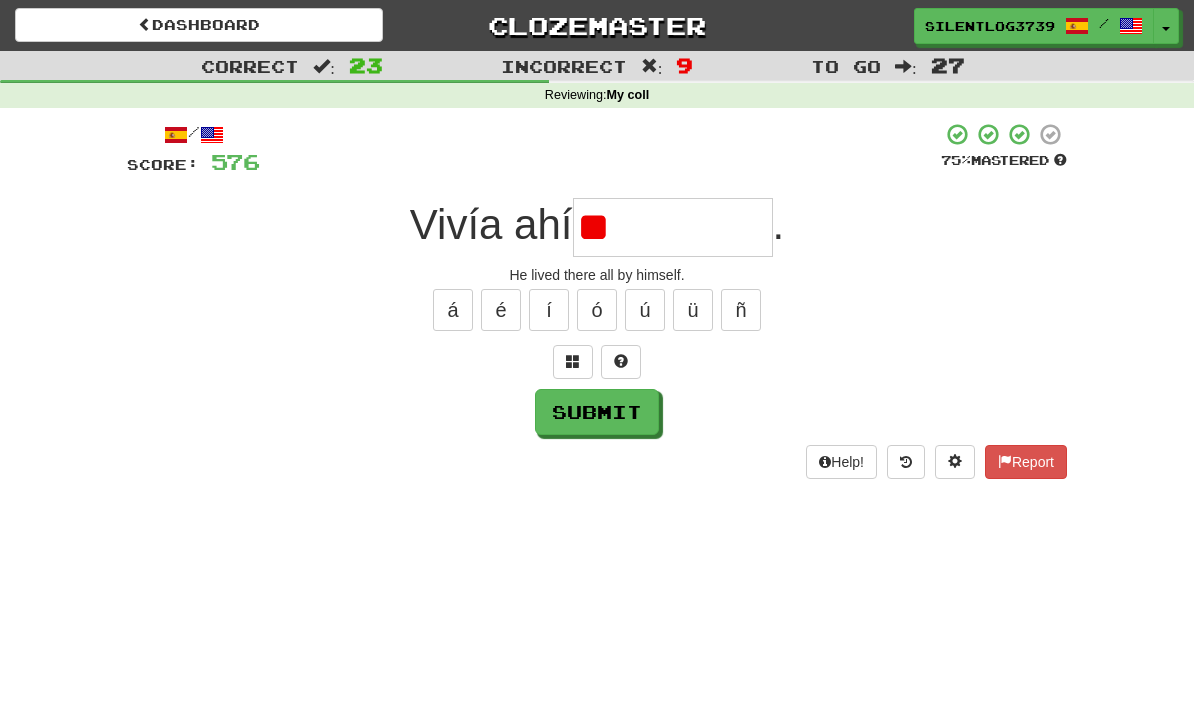 type on "*" 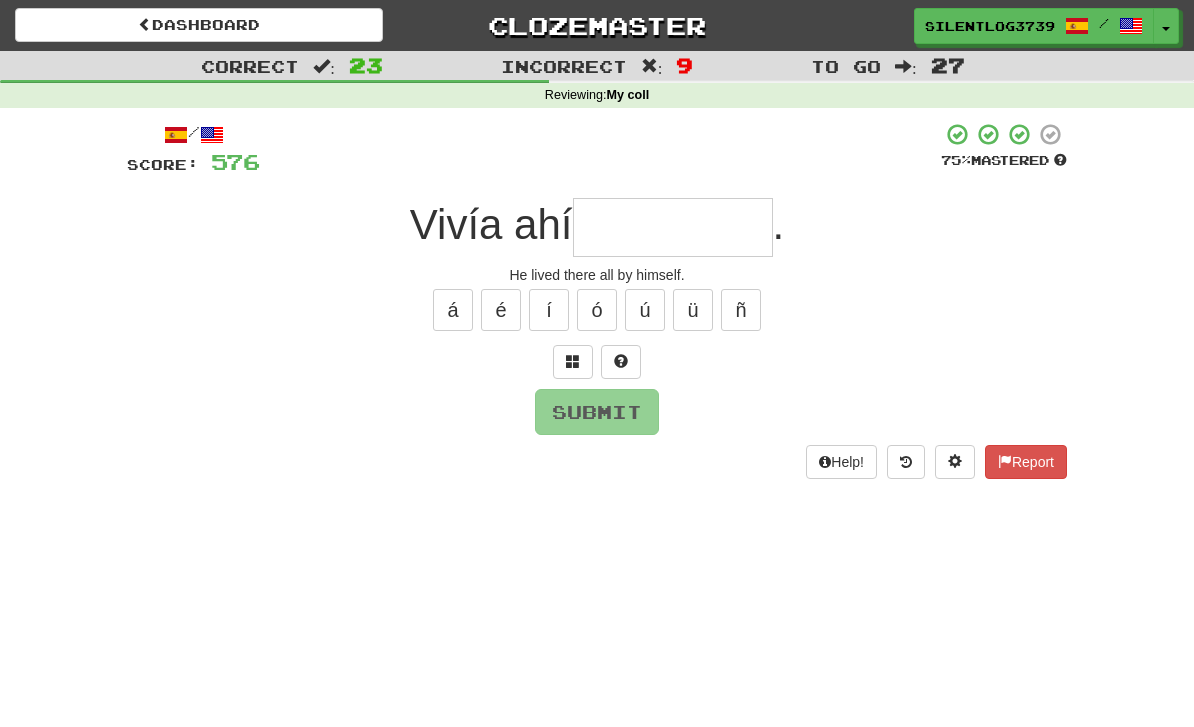 type on "*" 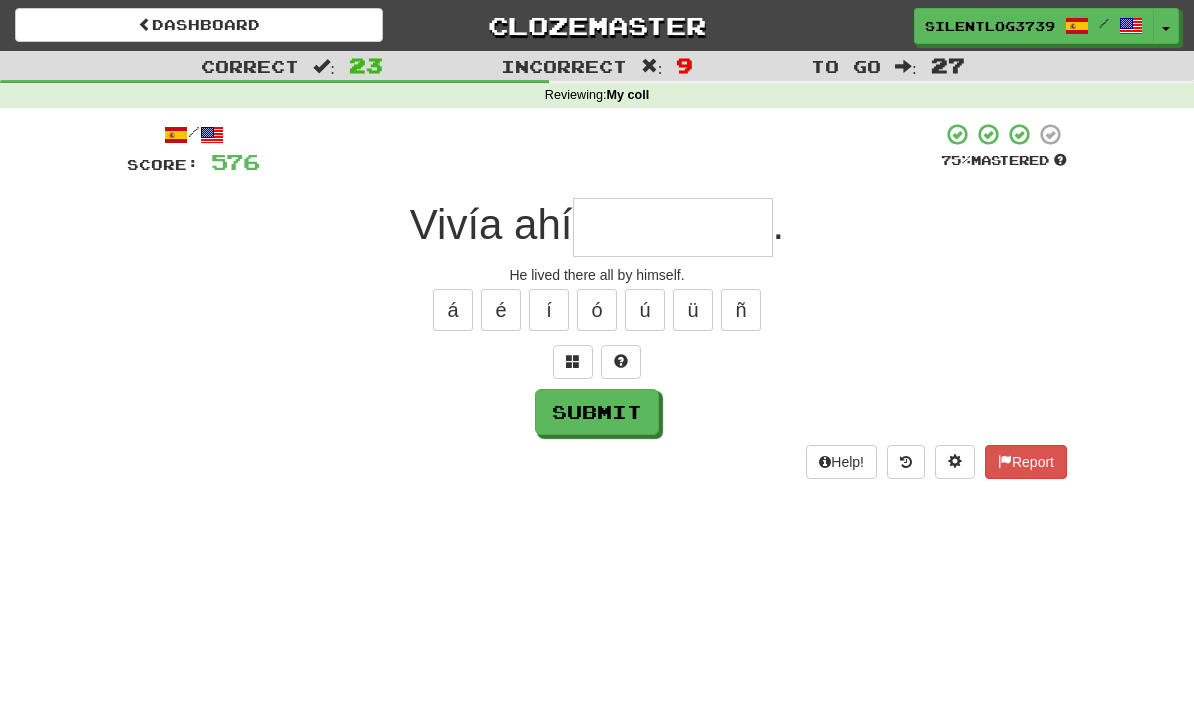 type on "*" 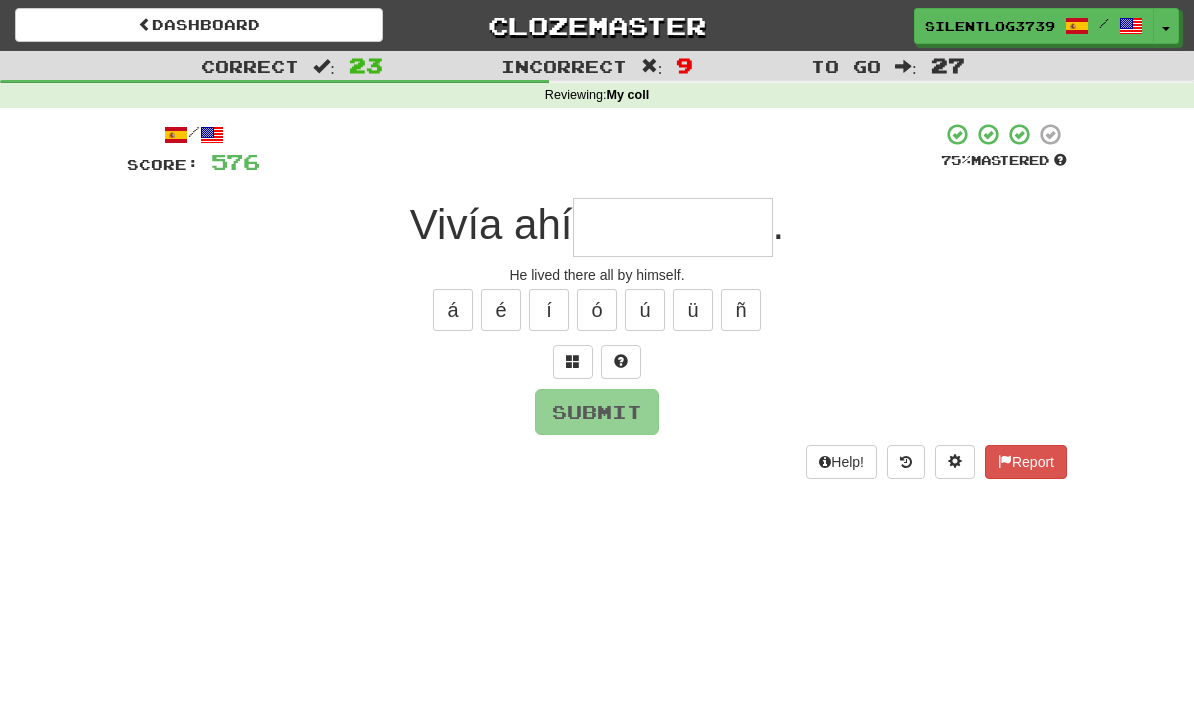 type on "*" 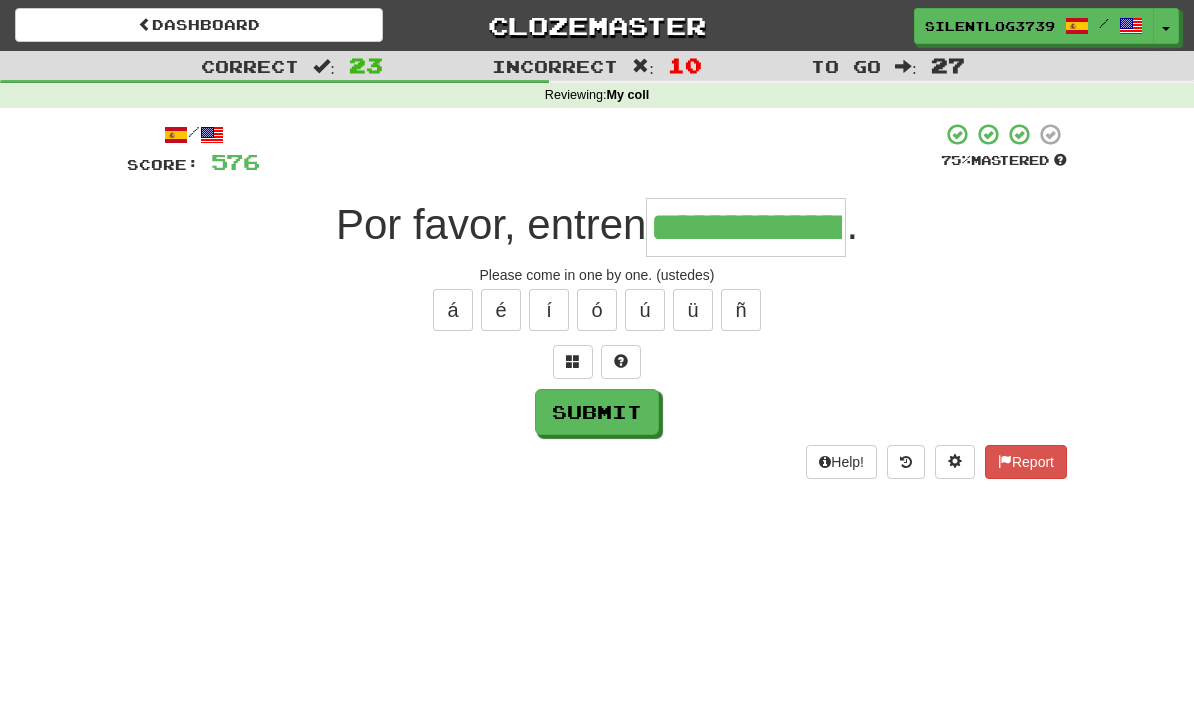 type on "**********" 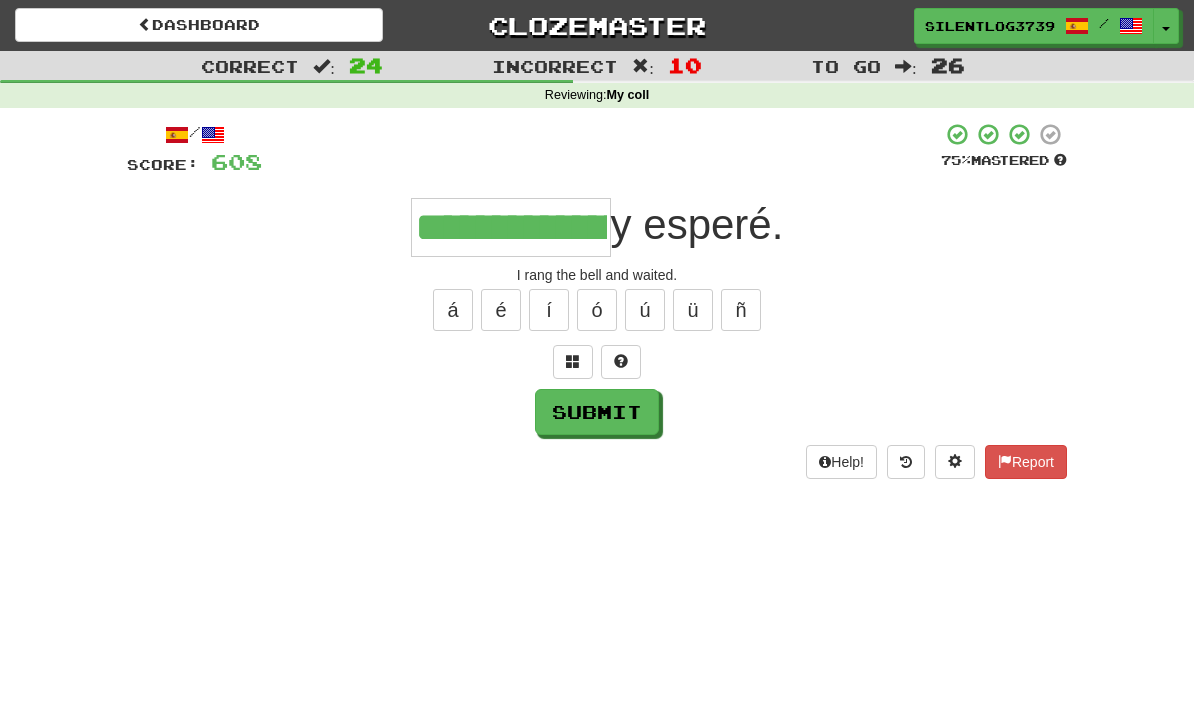 type on "**********" 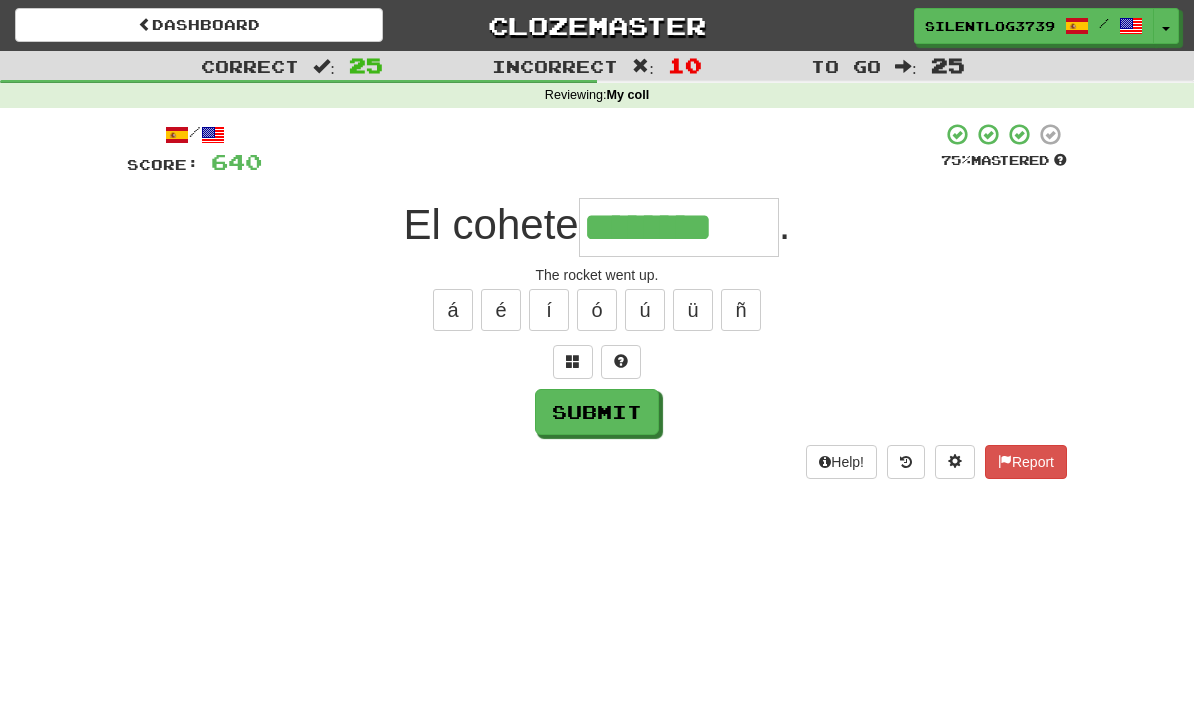 type on "********" 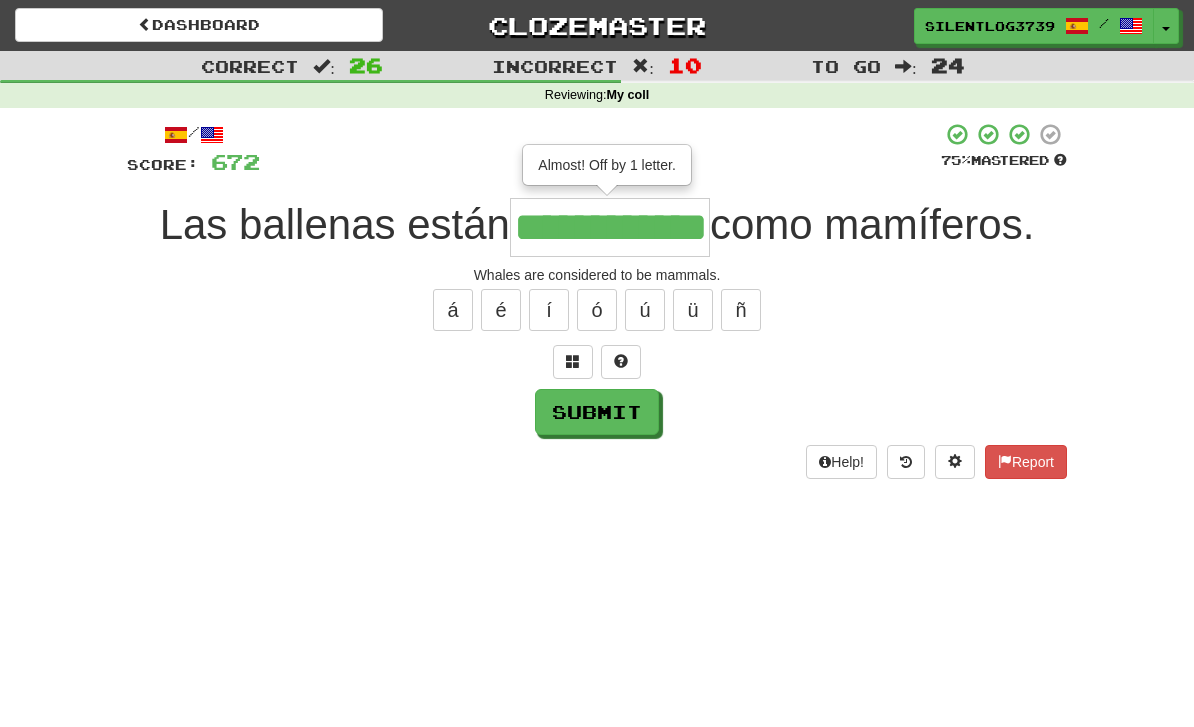 type on "**********" 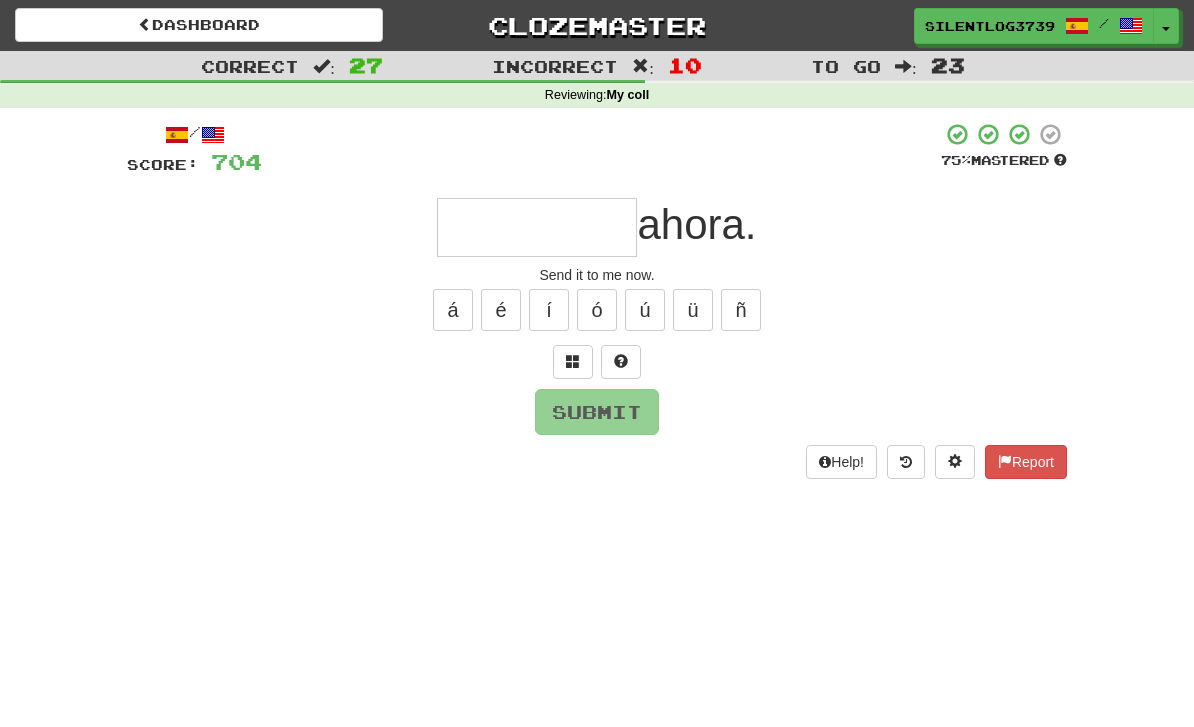 type on "*" 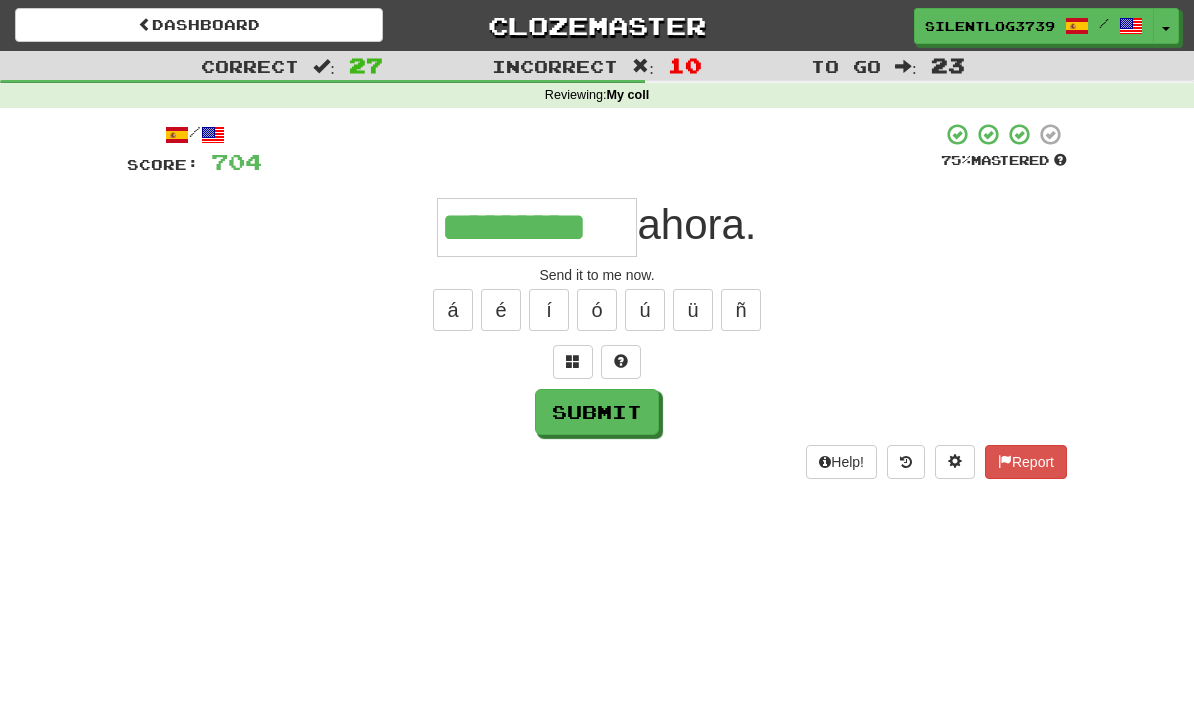 type on "*********" 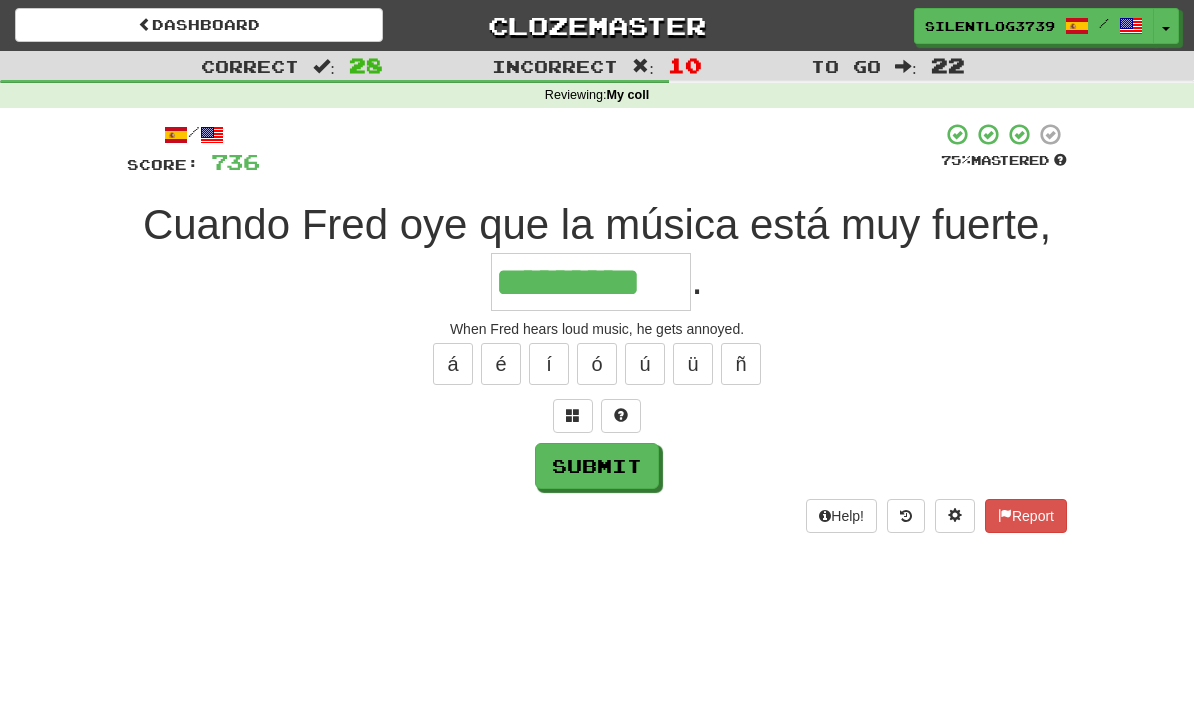 type on "*********" 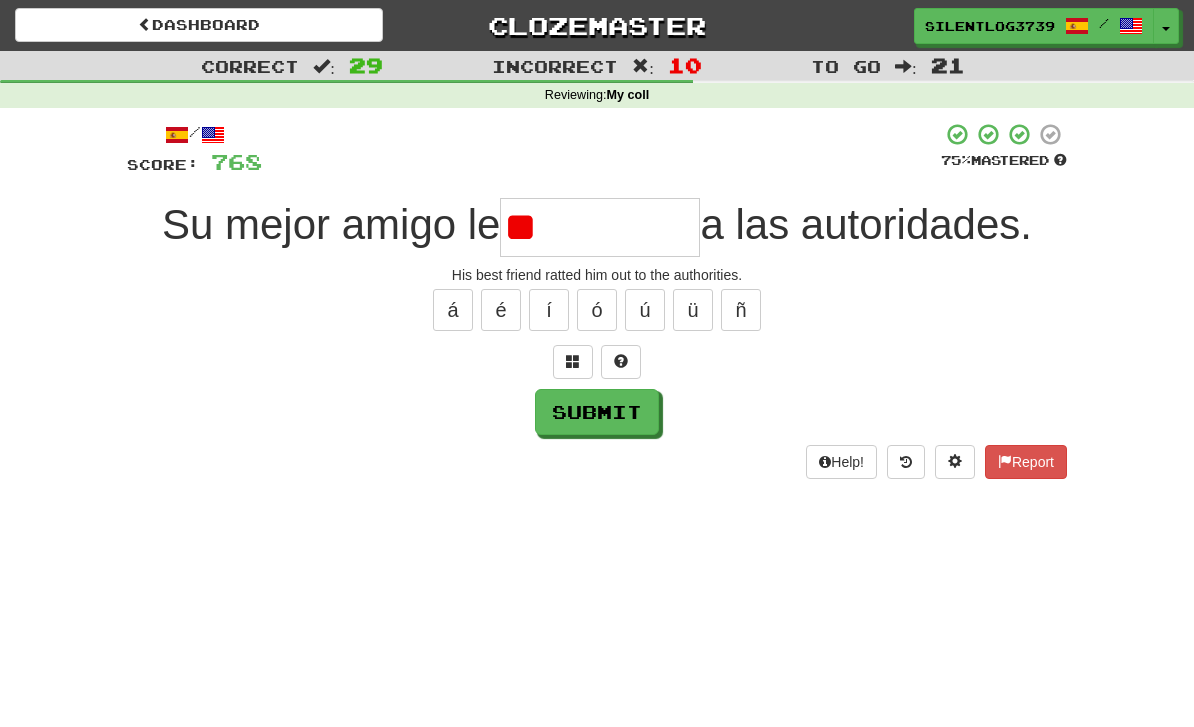 type on "*" 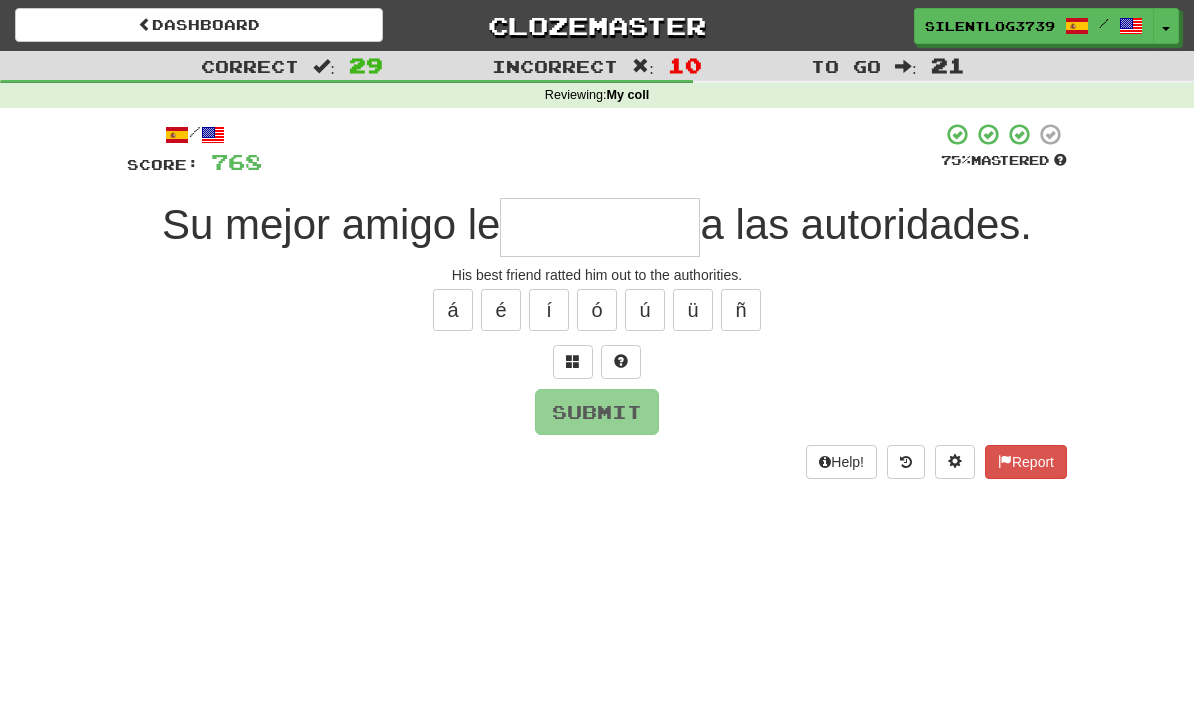 type on "******" 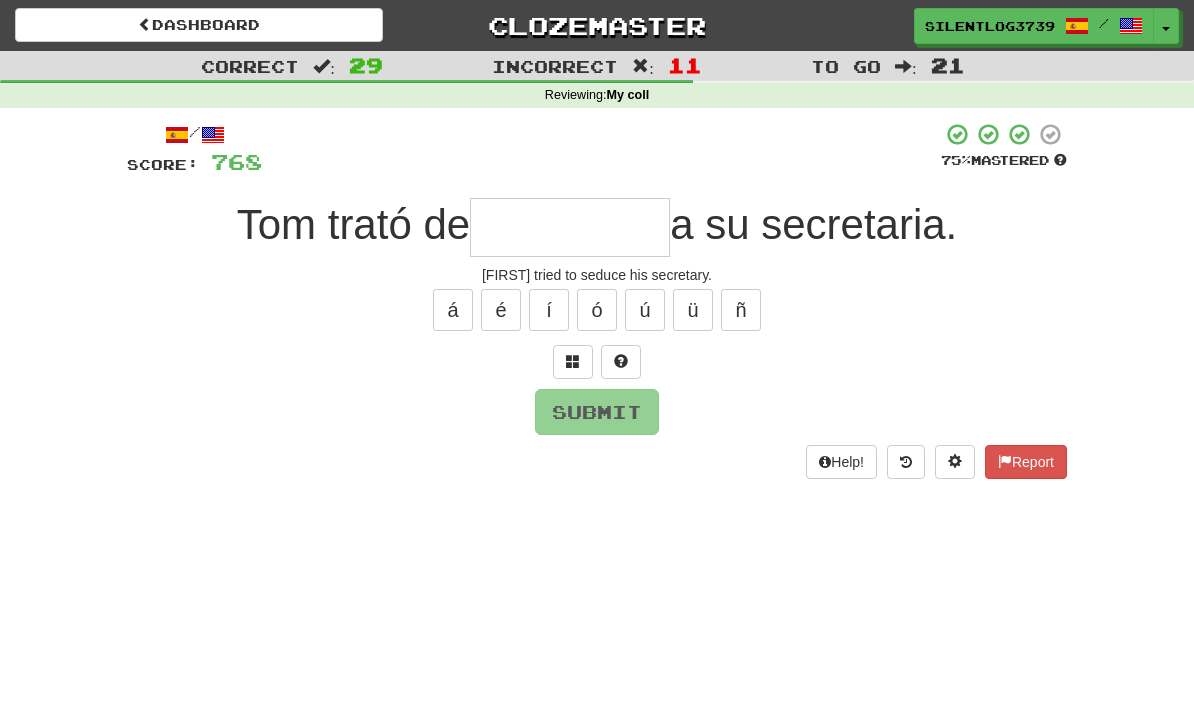 type on "*" 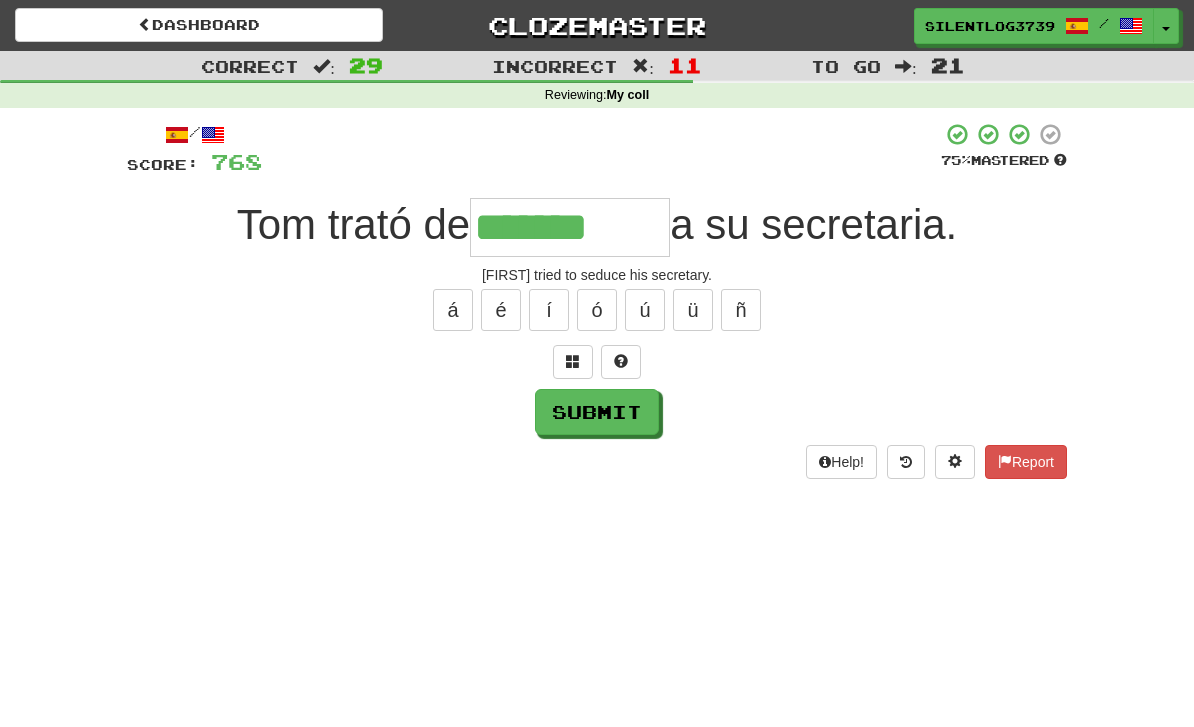 type on "*******" 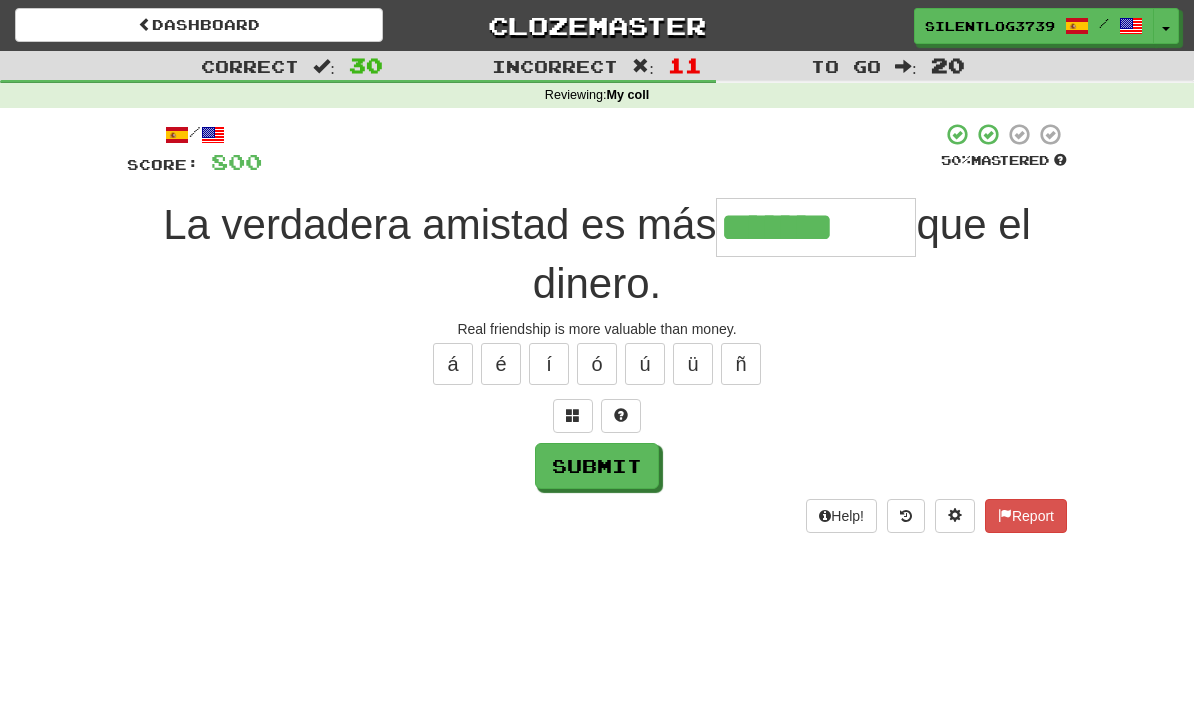 type on "*******" 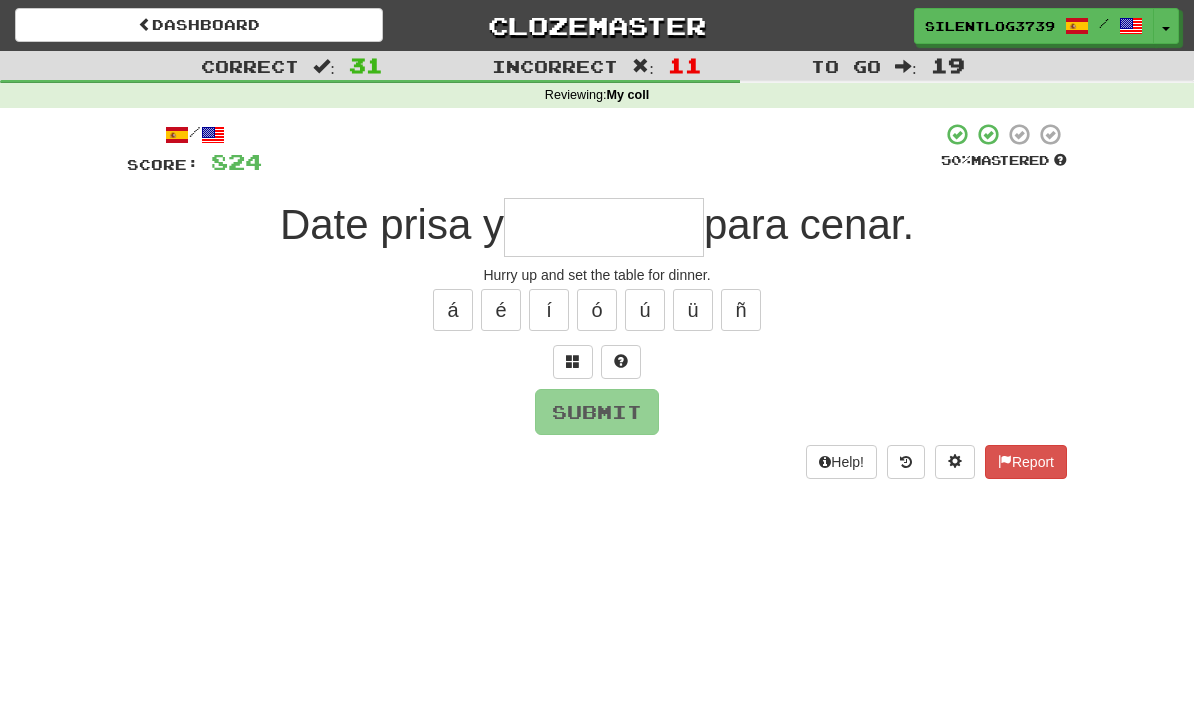 type on "*" 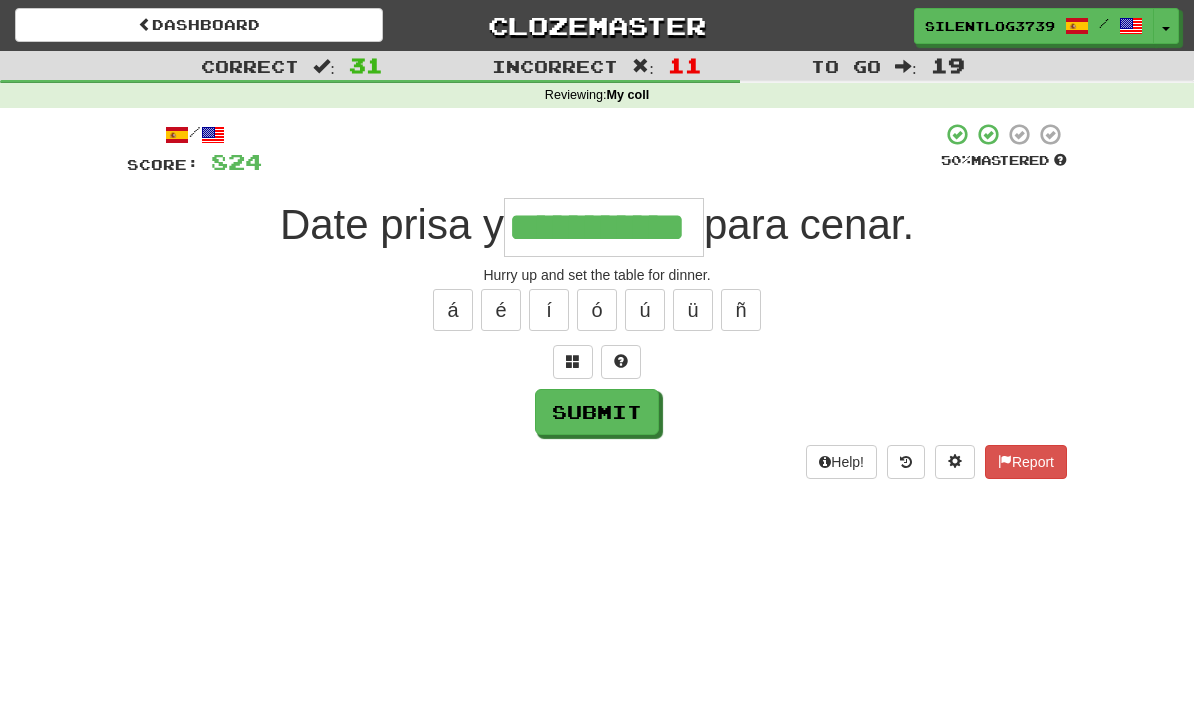type on "**********" 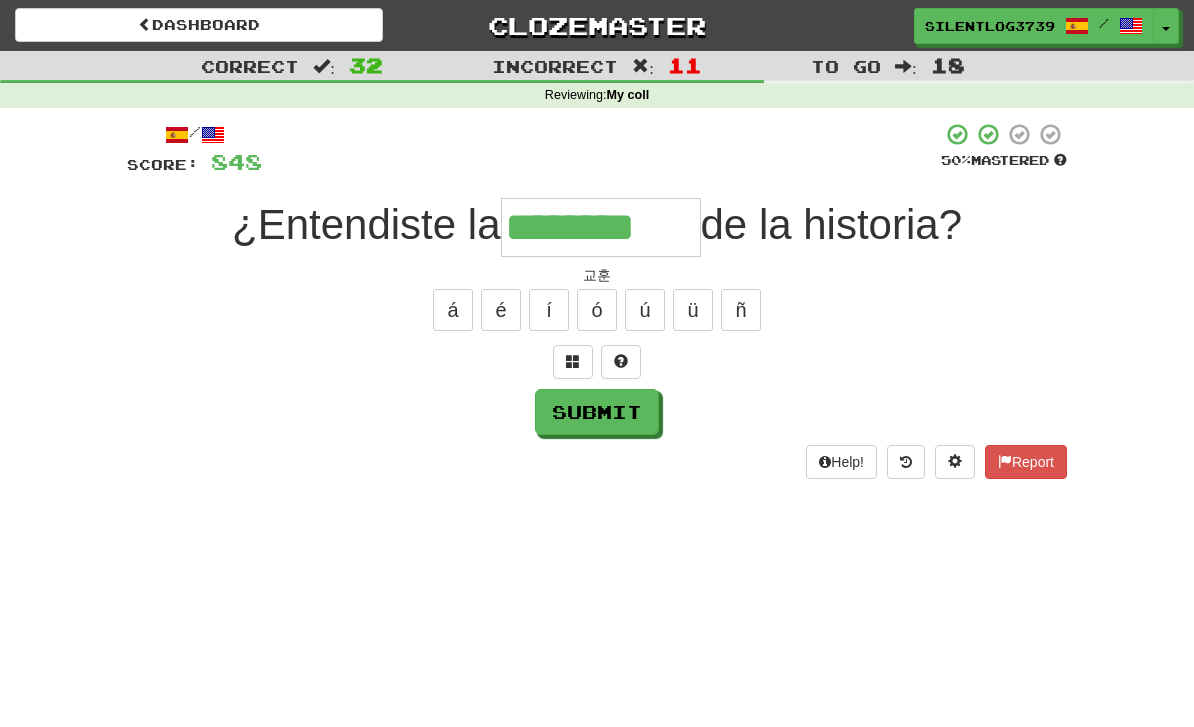 type on "********" 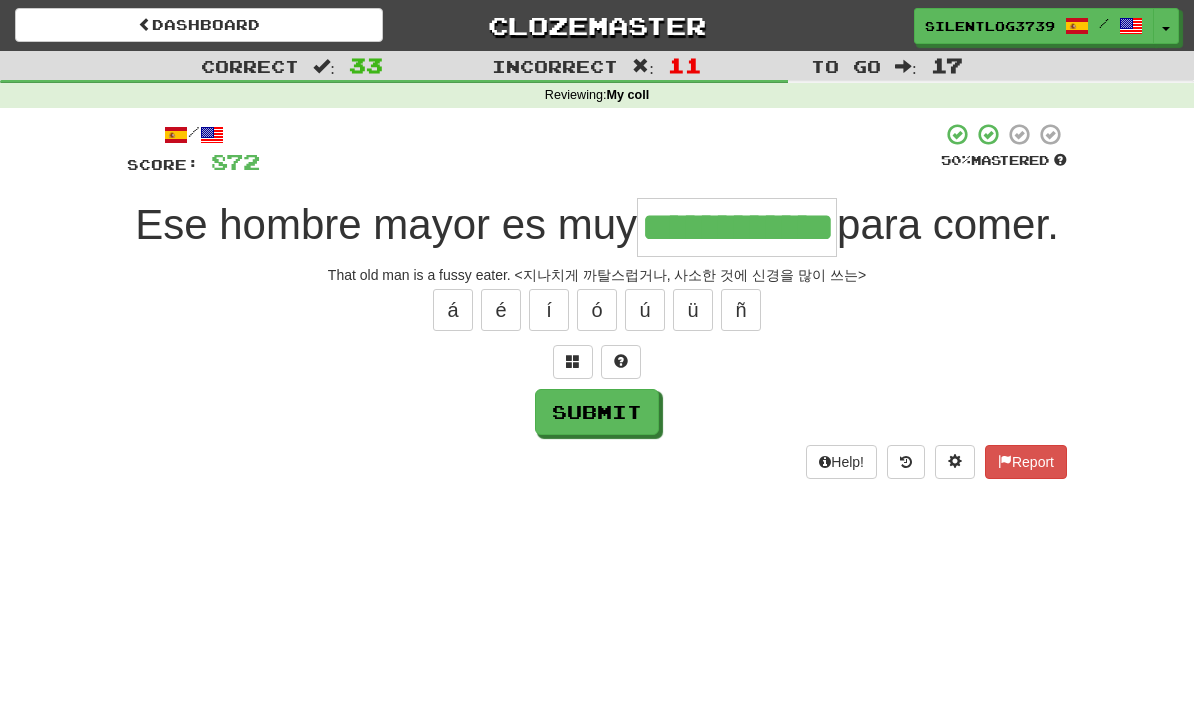 type on "**********" 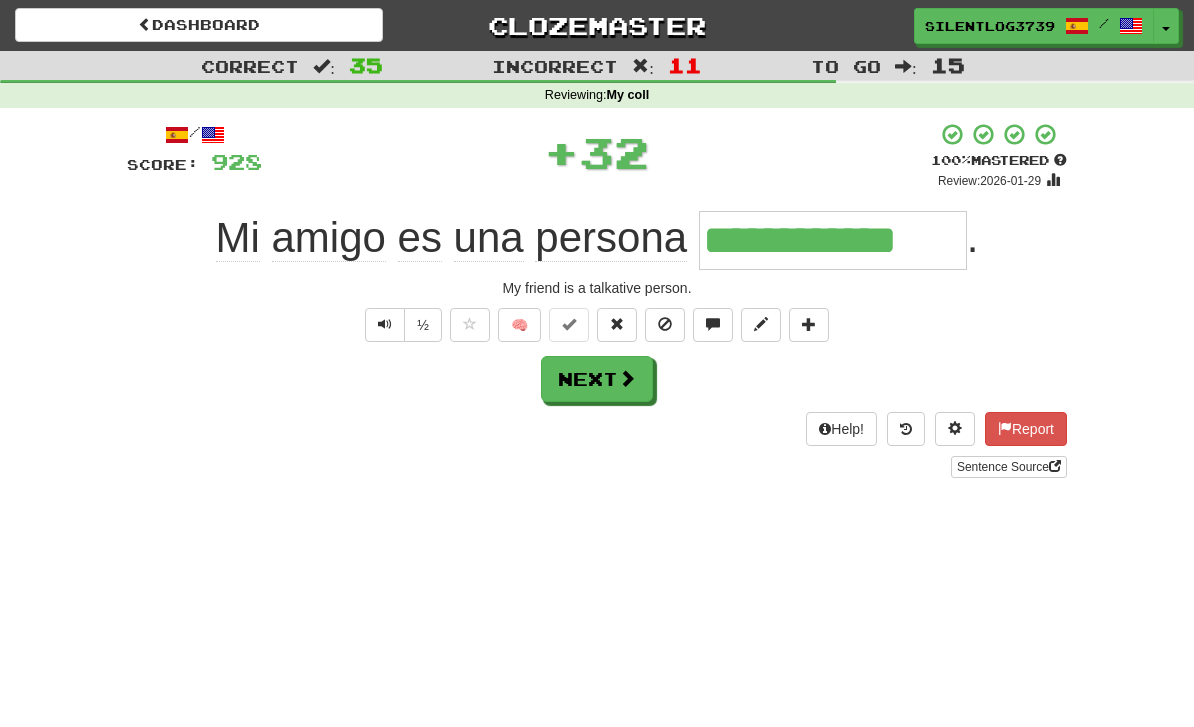 type on "**********" 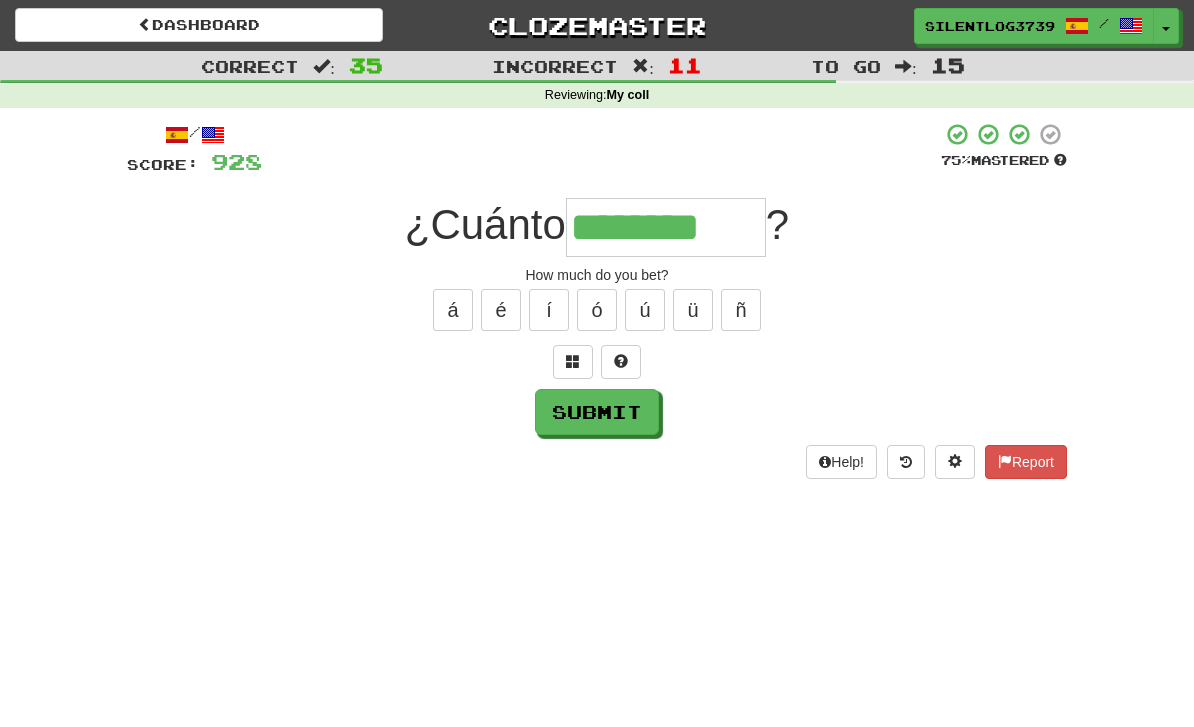 type on "********" 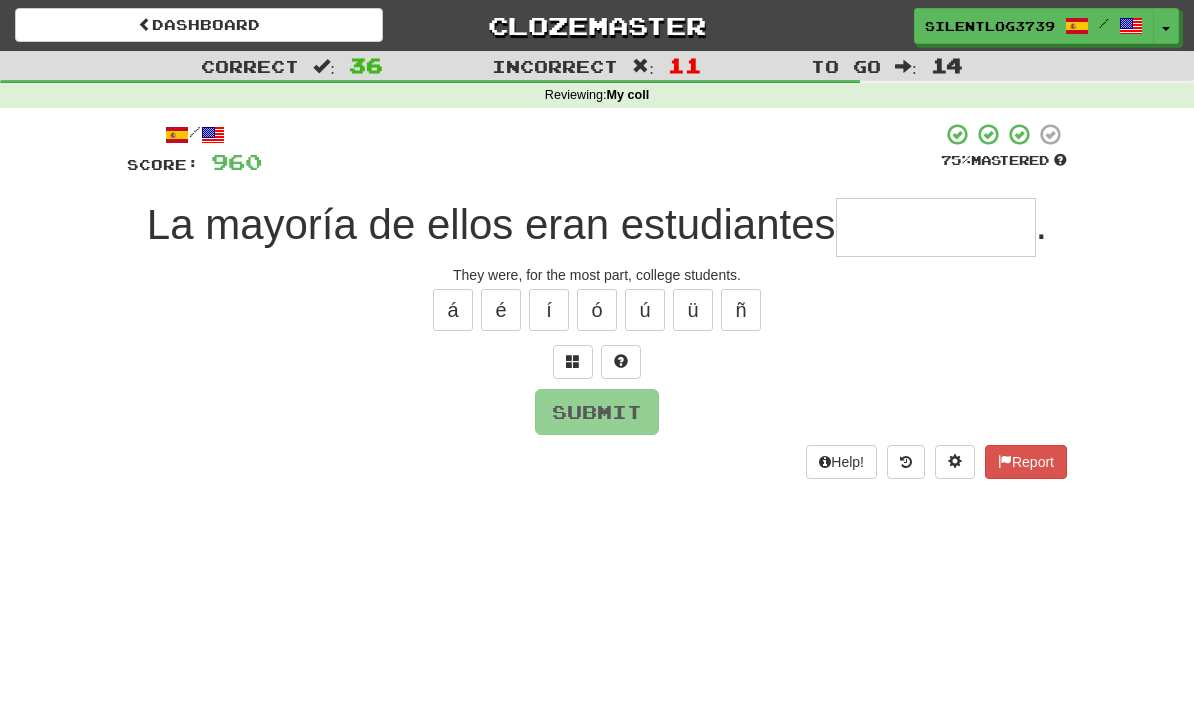 type on "*" 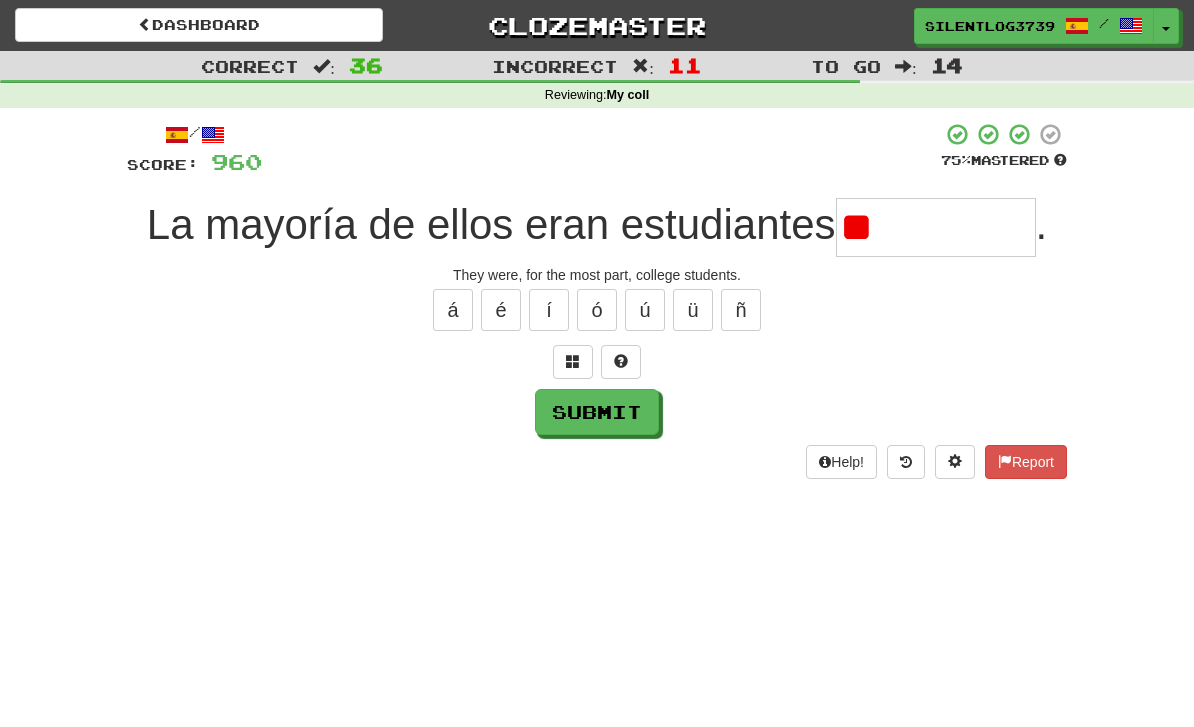 type on "*" 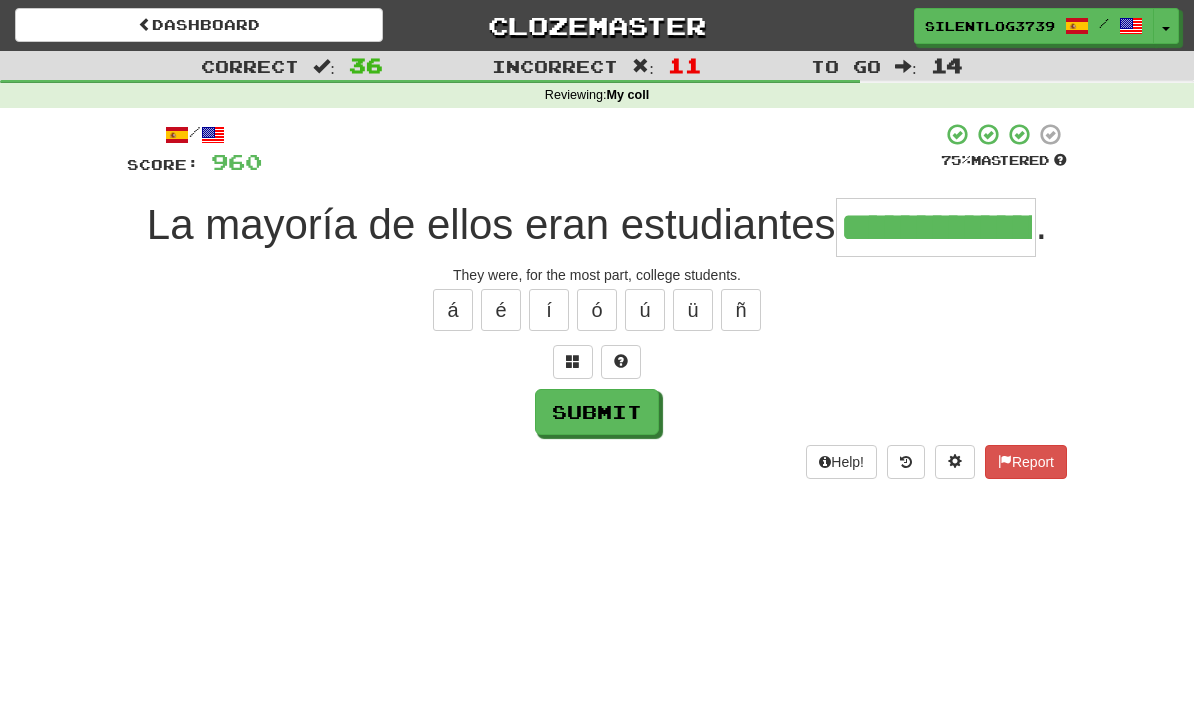 type on "**********" 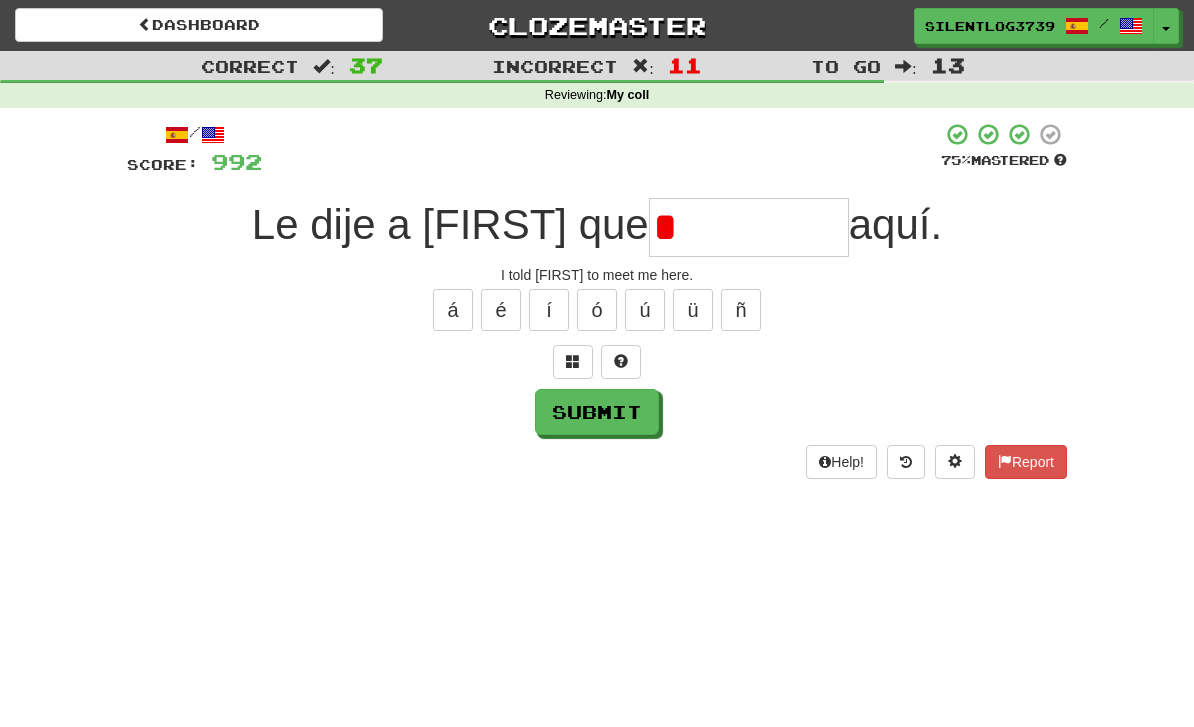 type on "*" 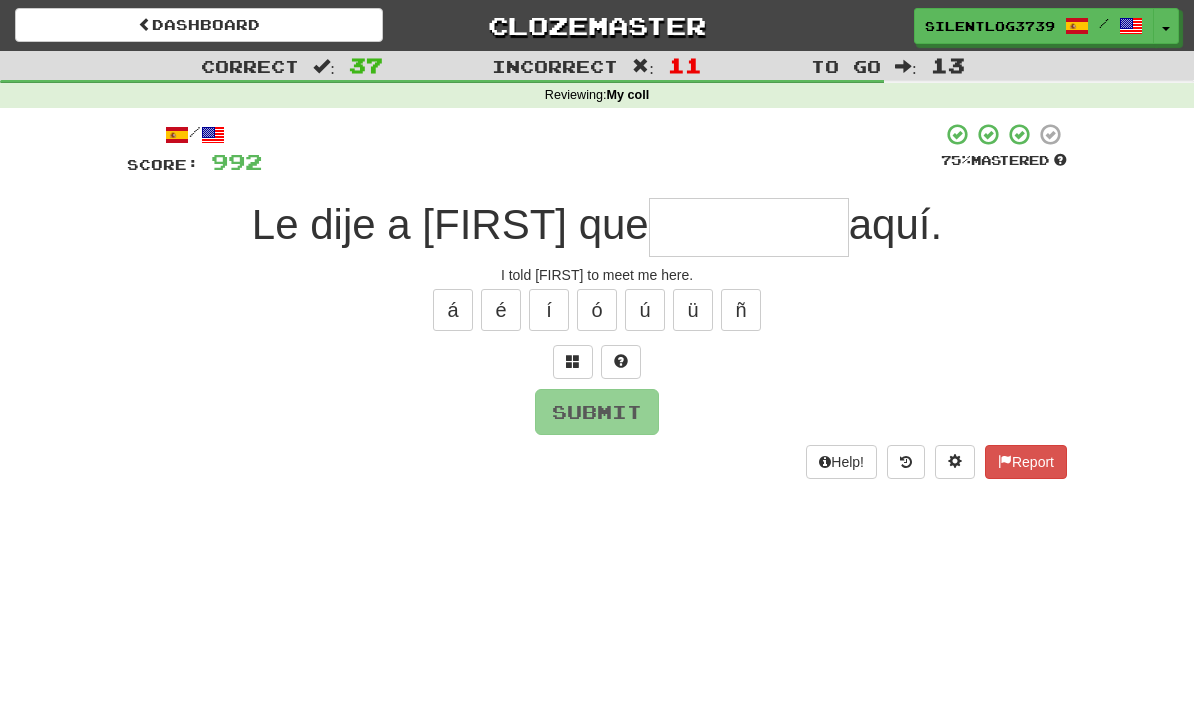 type on "*" 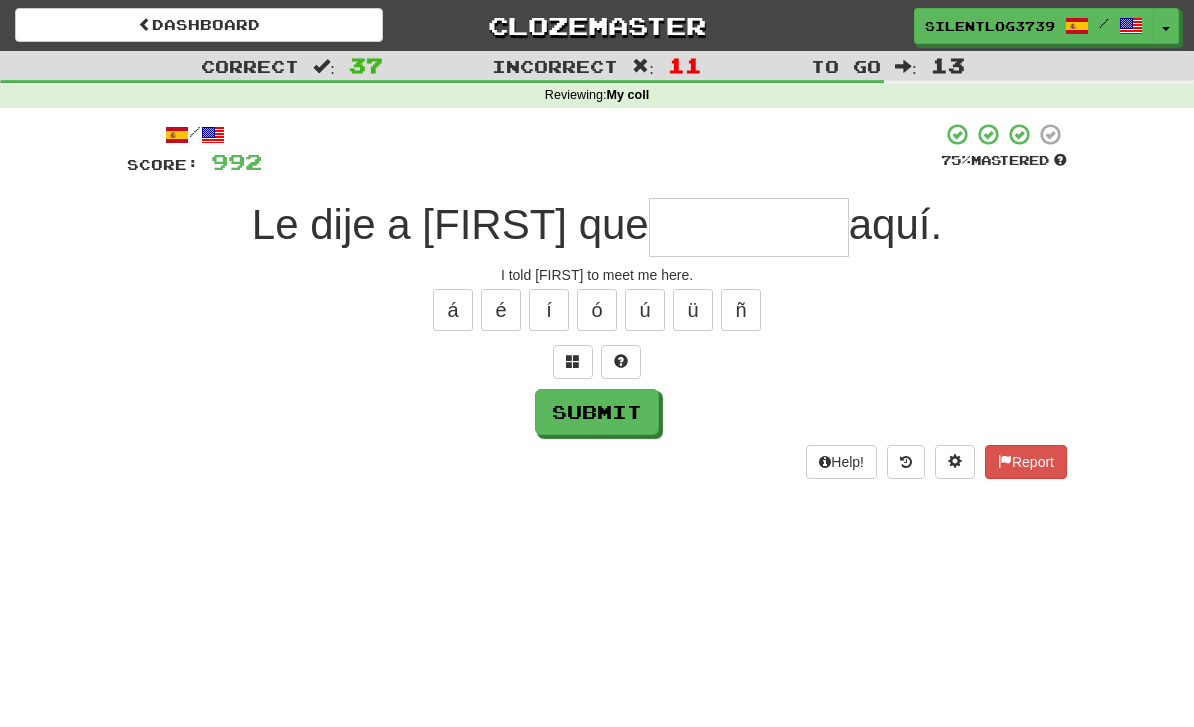 type on "*" 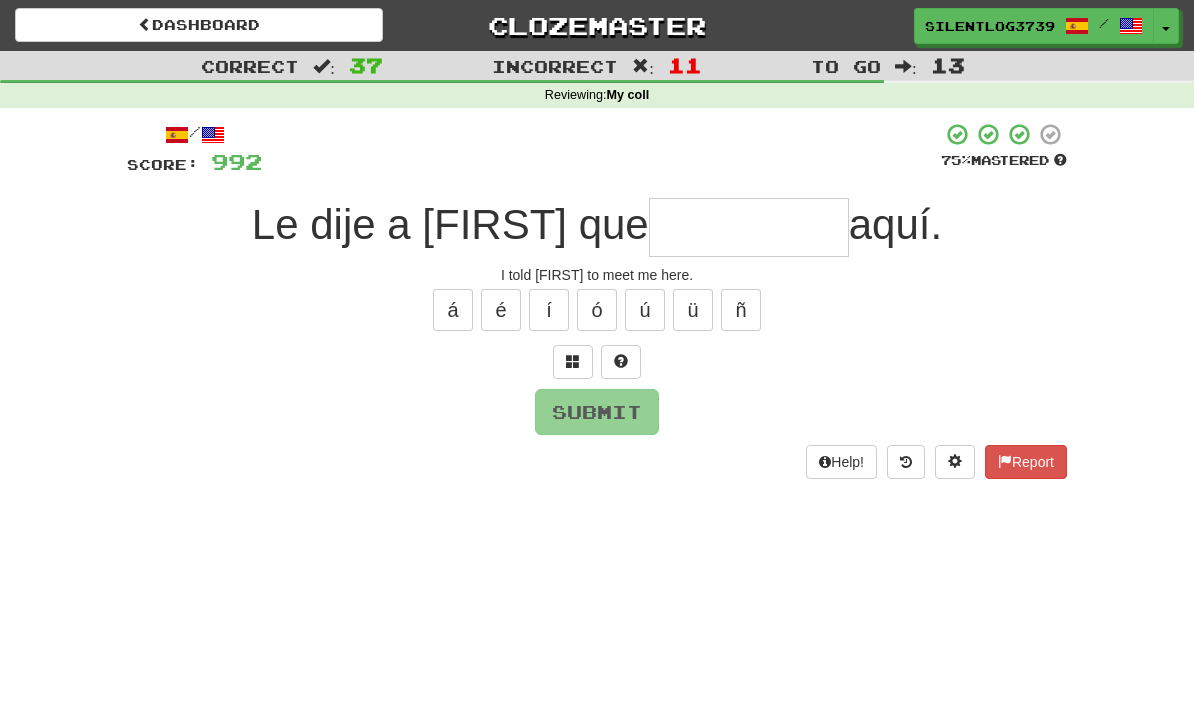 type on "*" 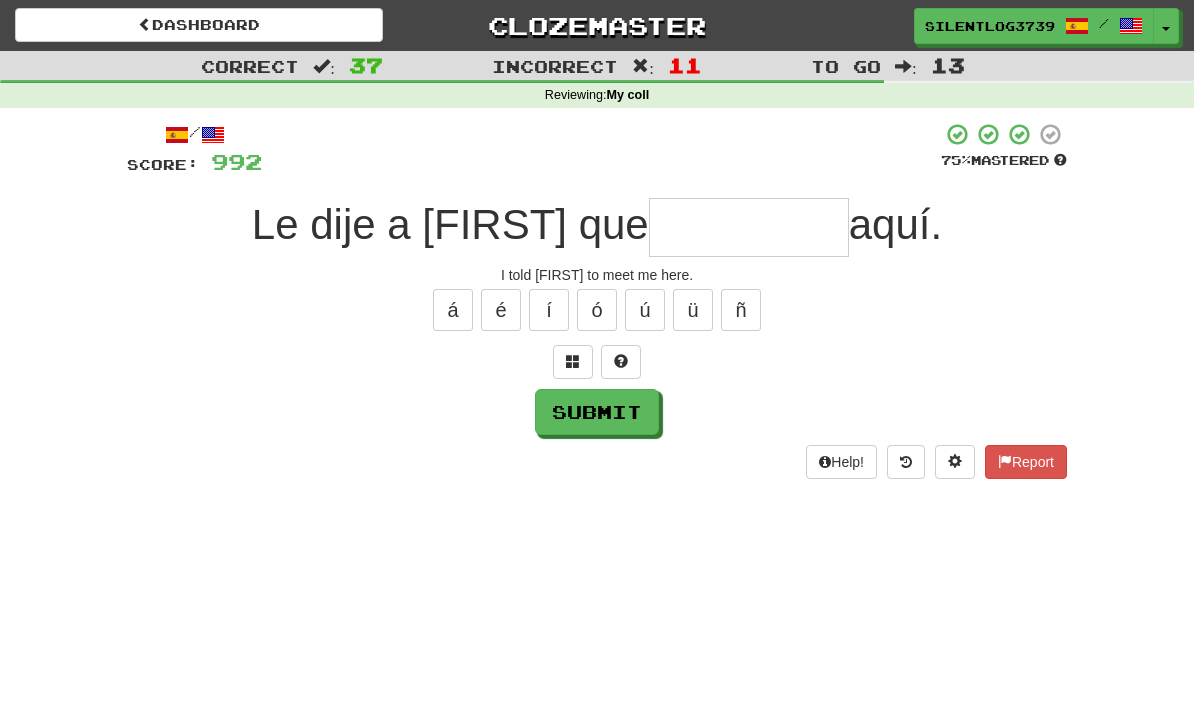type on "*" 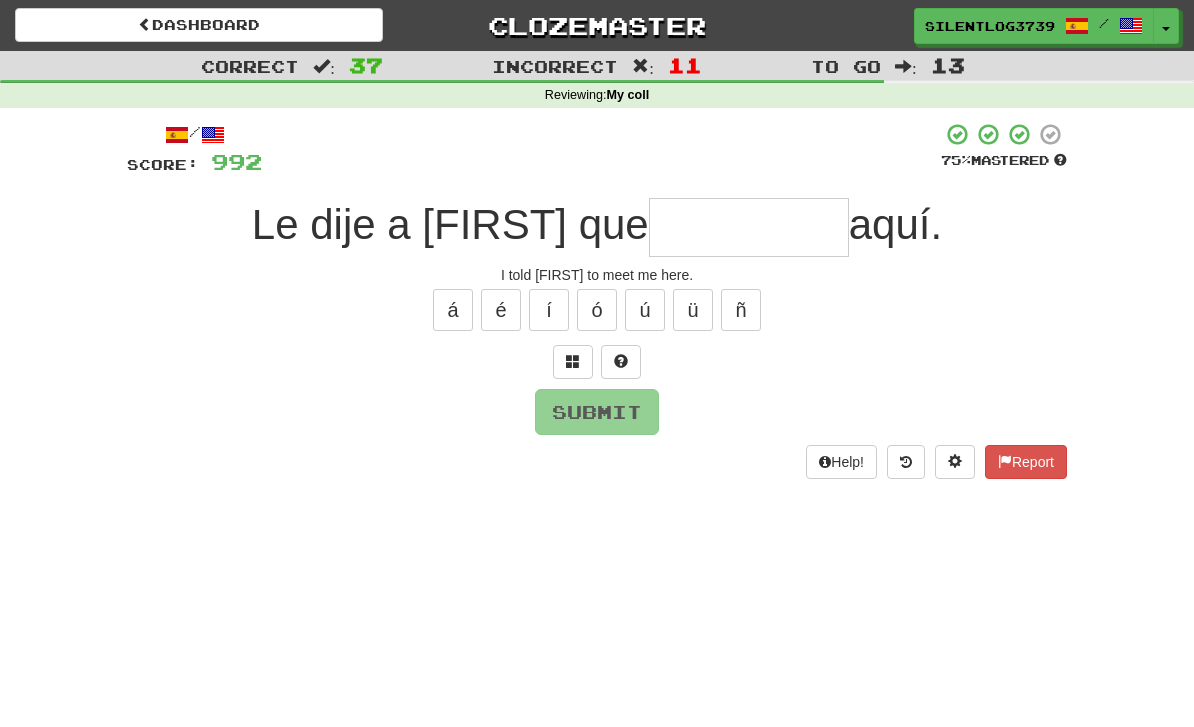 type on "*" 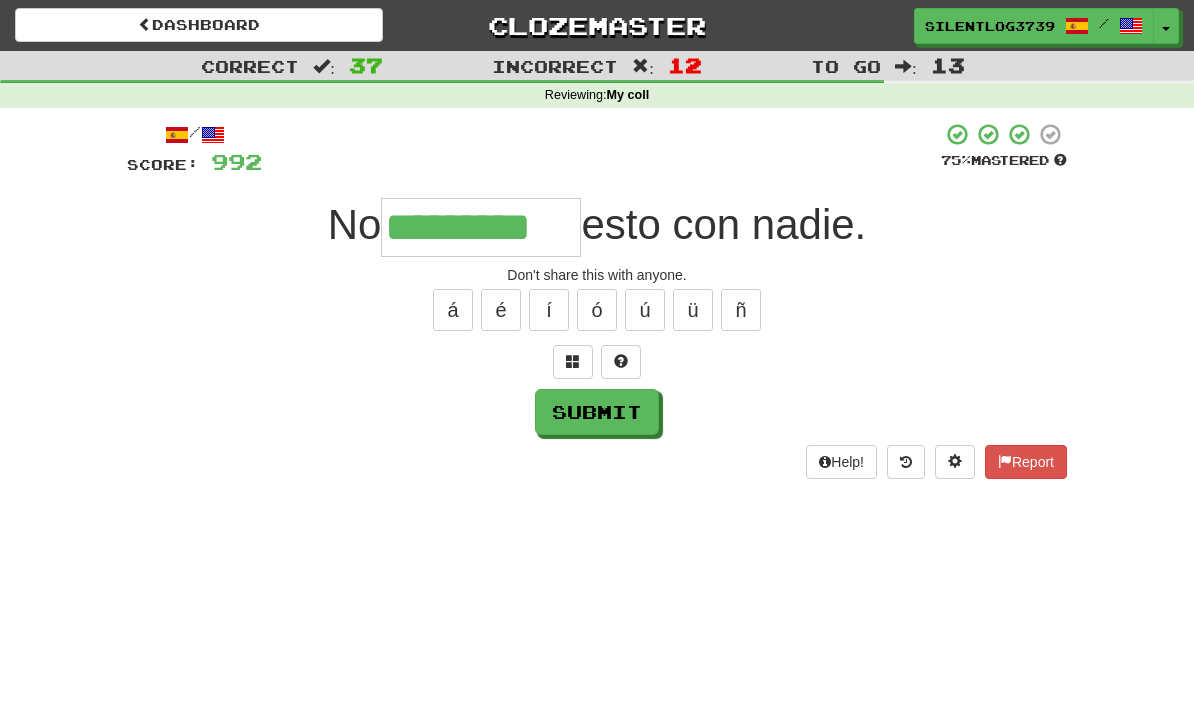 type on "*********" 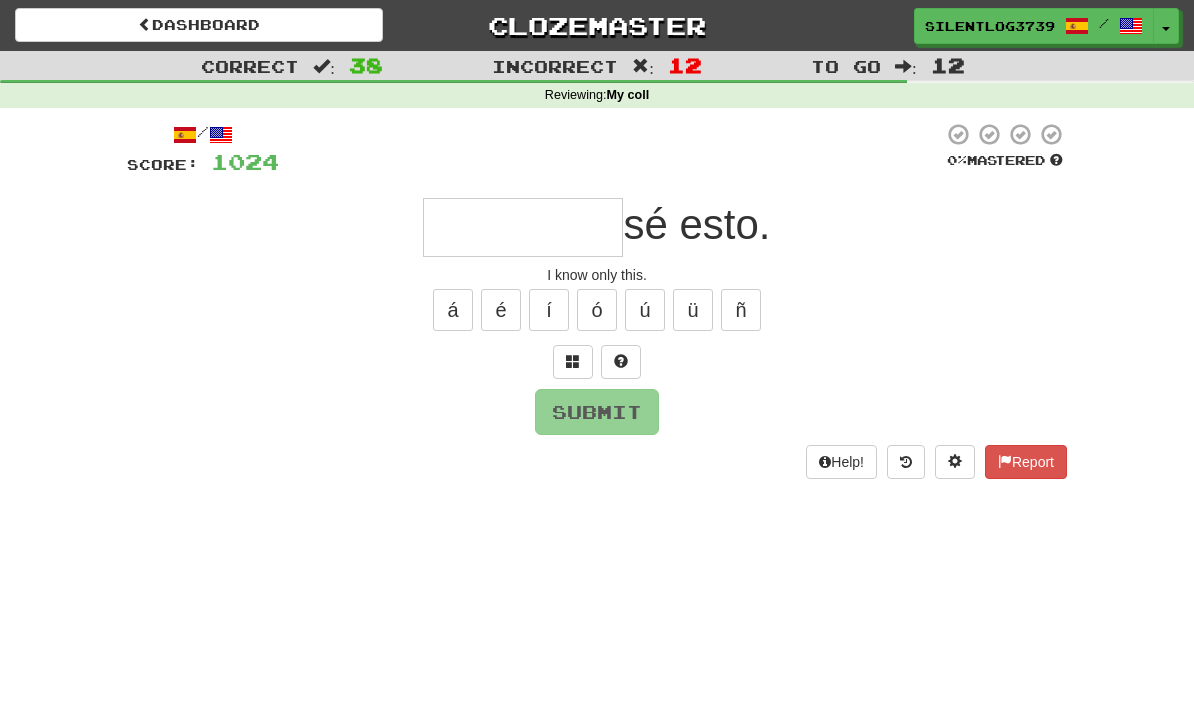 type on "*" 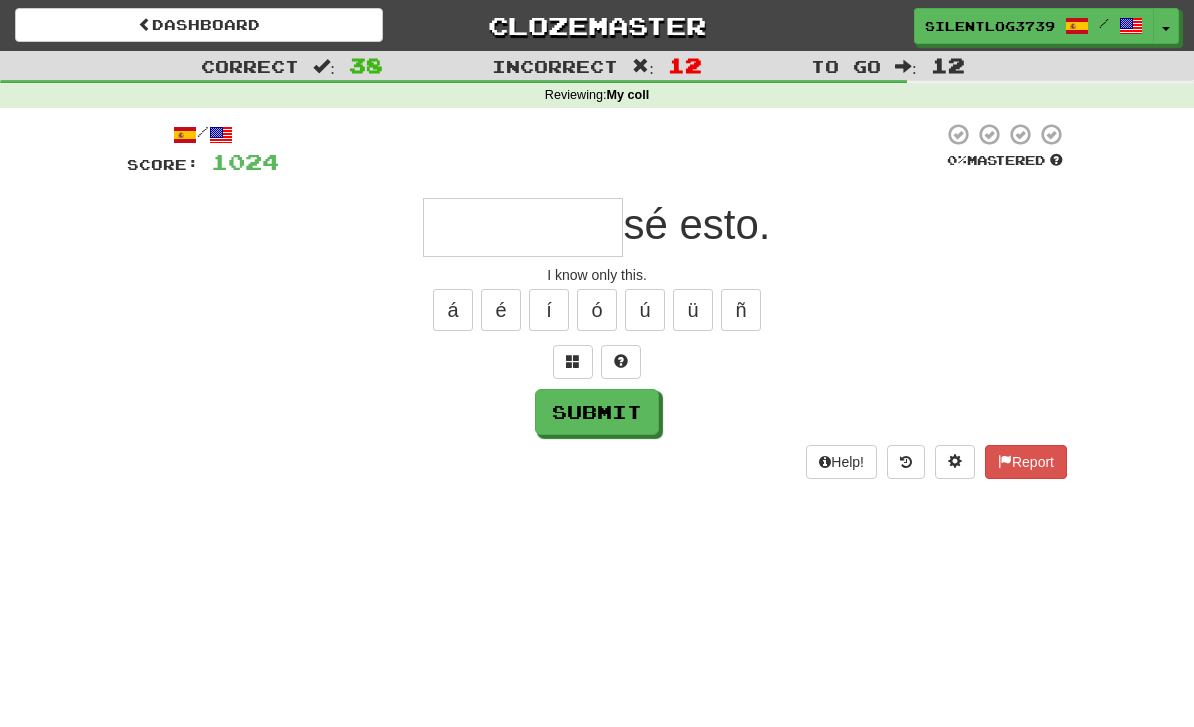 type on "*" 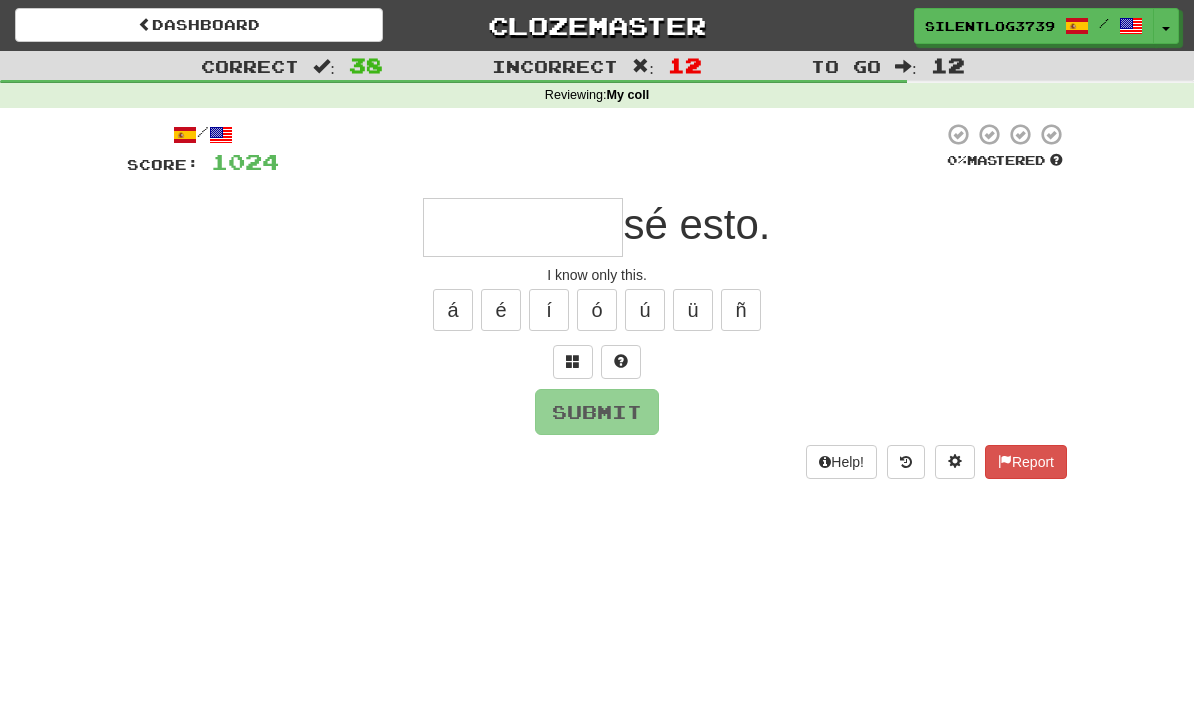 type on "*" 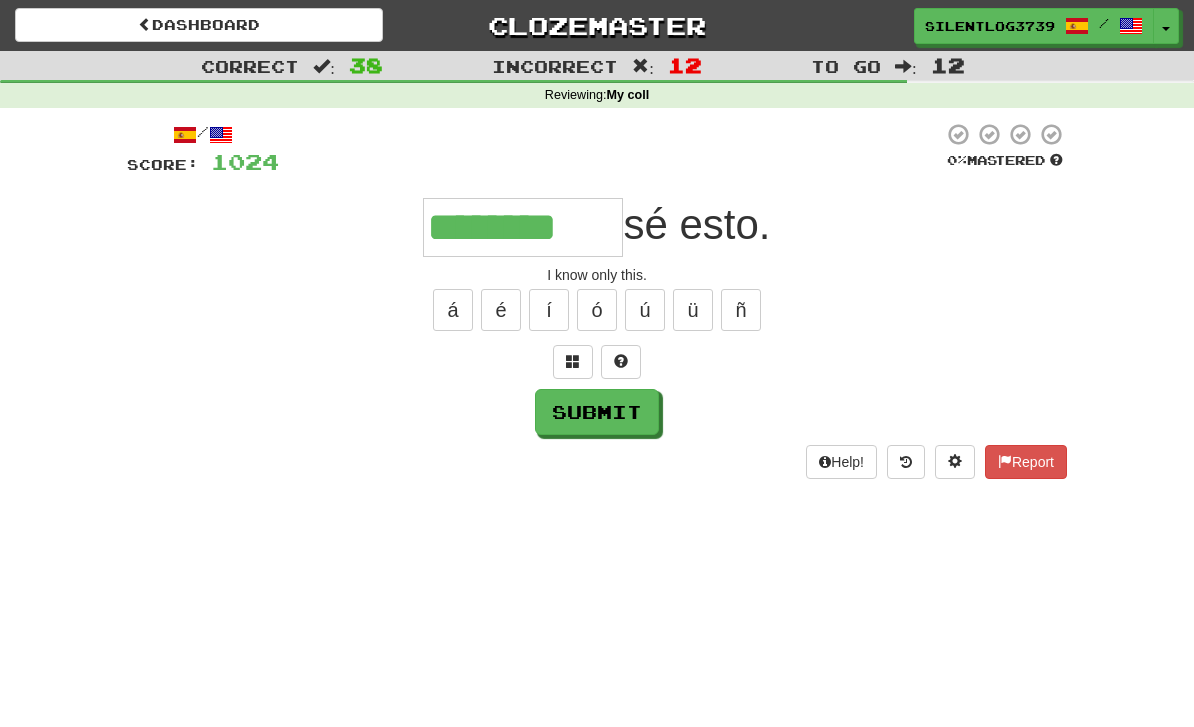 type on "********" 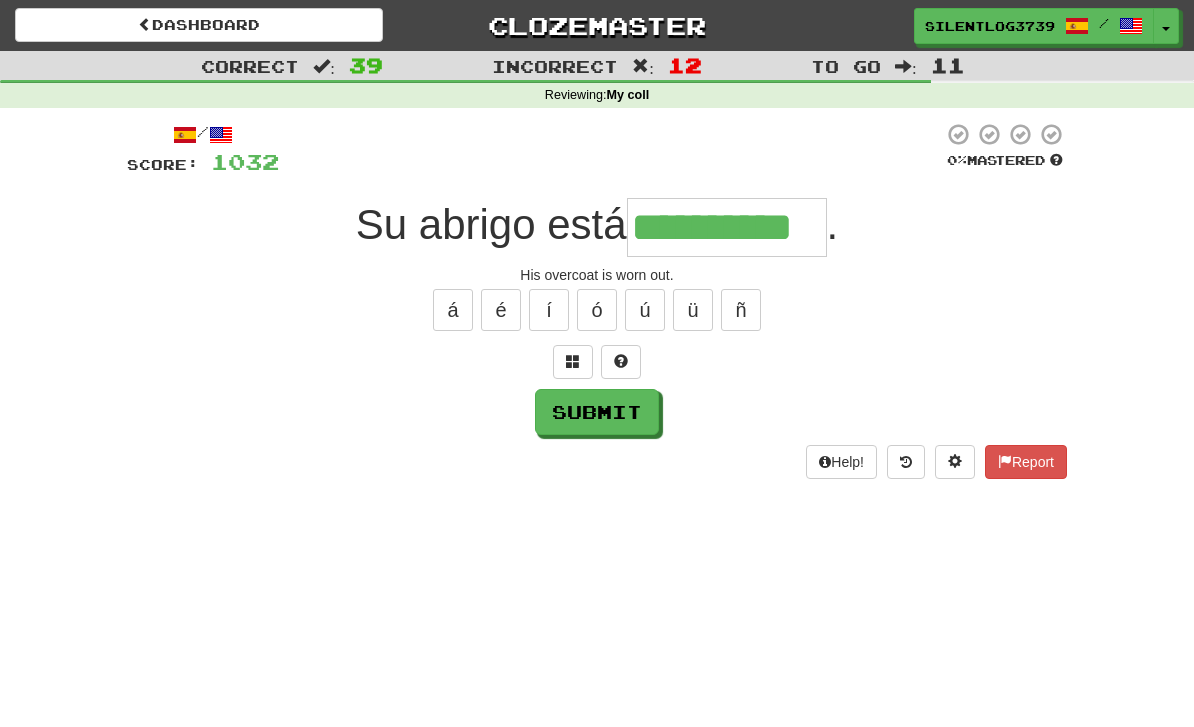 type on "**********" 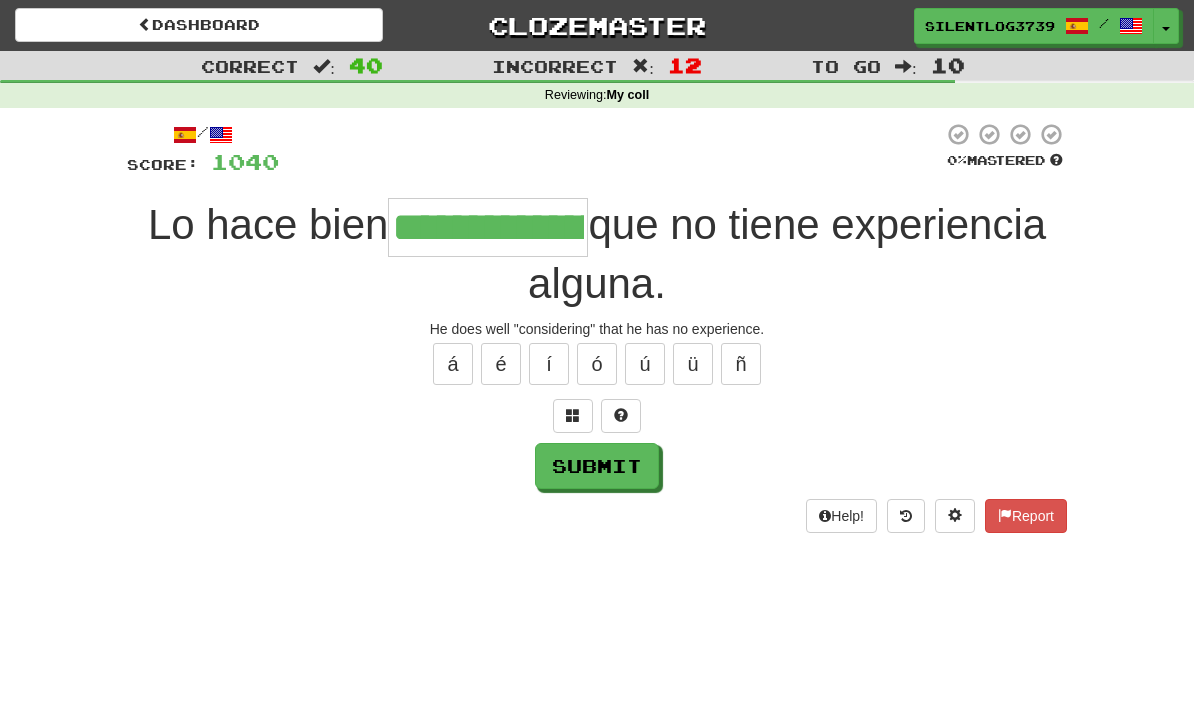 type on "**********" 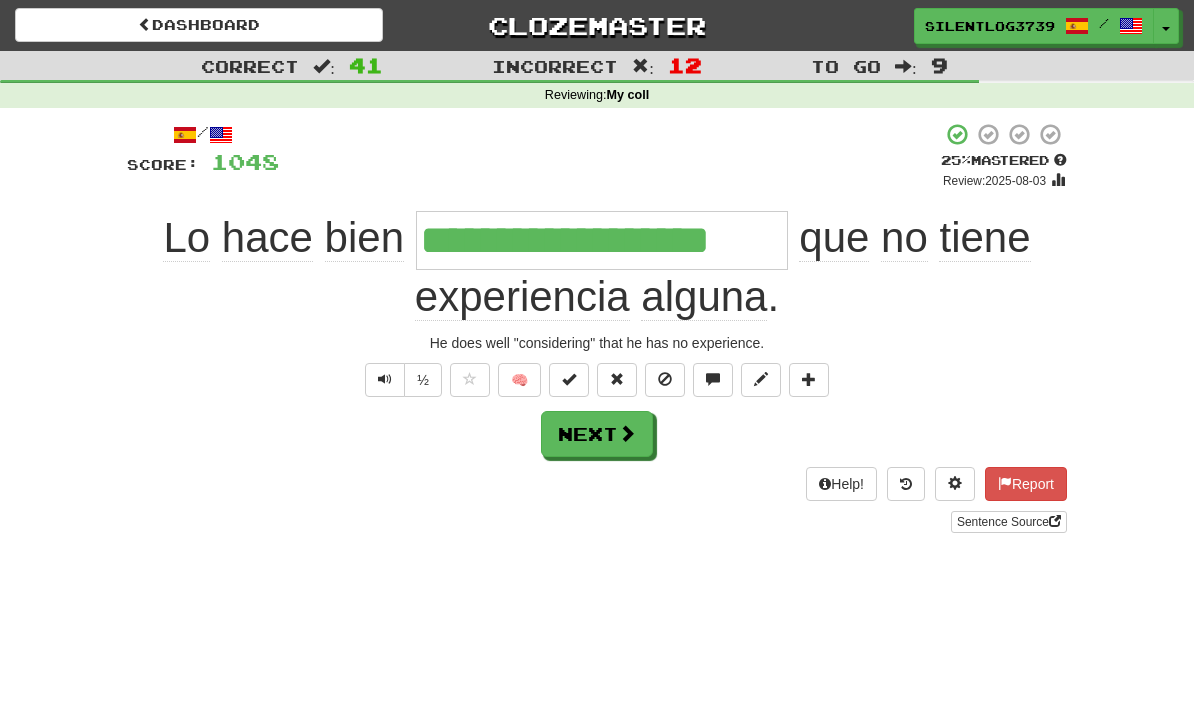 type 